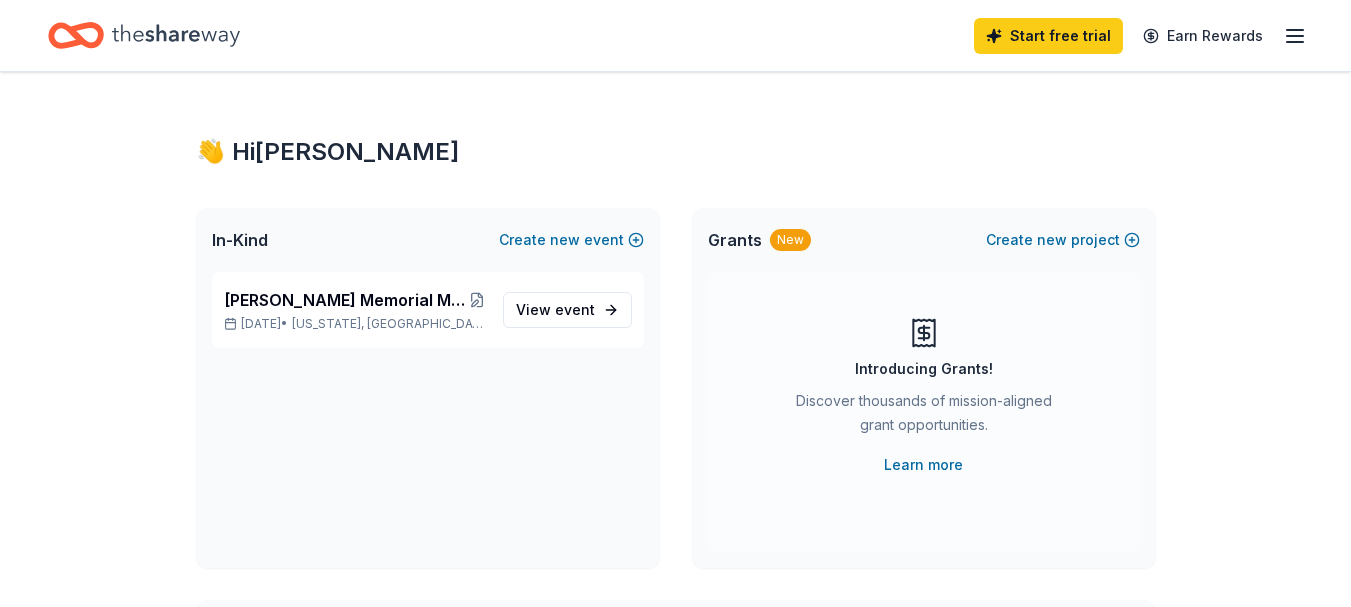 scroll, scrollTop: 0, scrollLeft: 0, axis: both 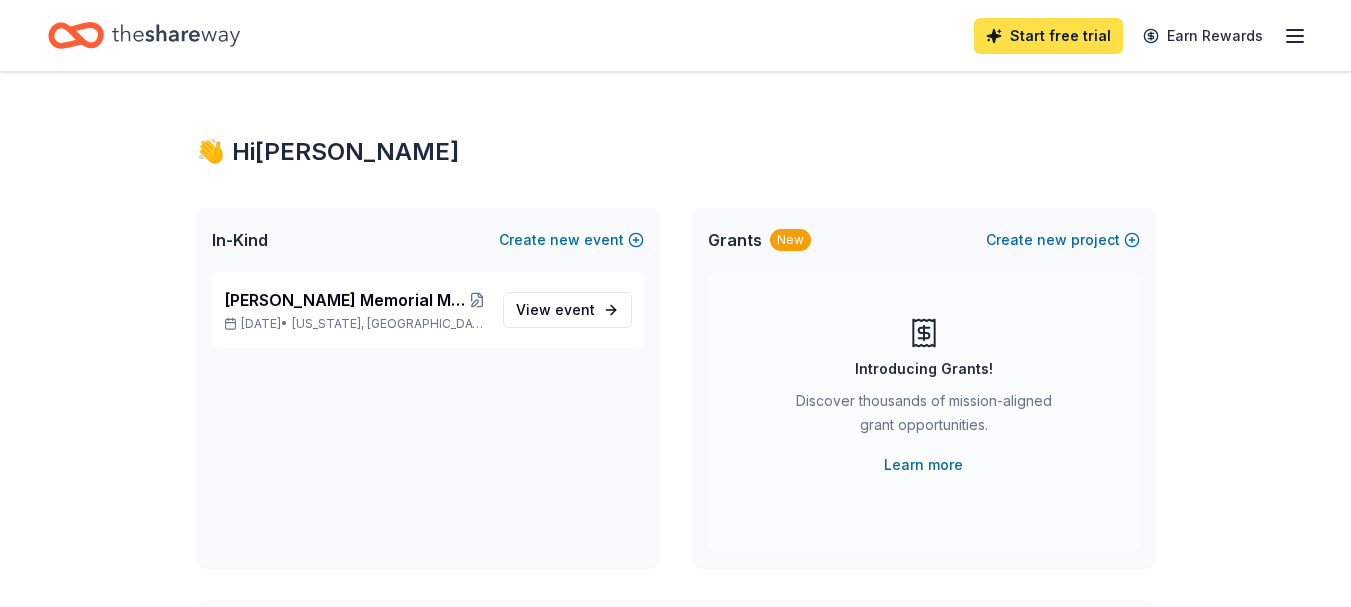 click on "Start free  trial" at bounding box center (1048, 36) 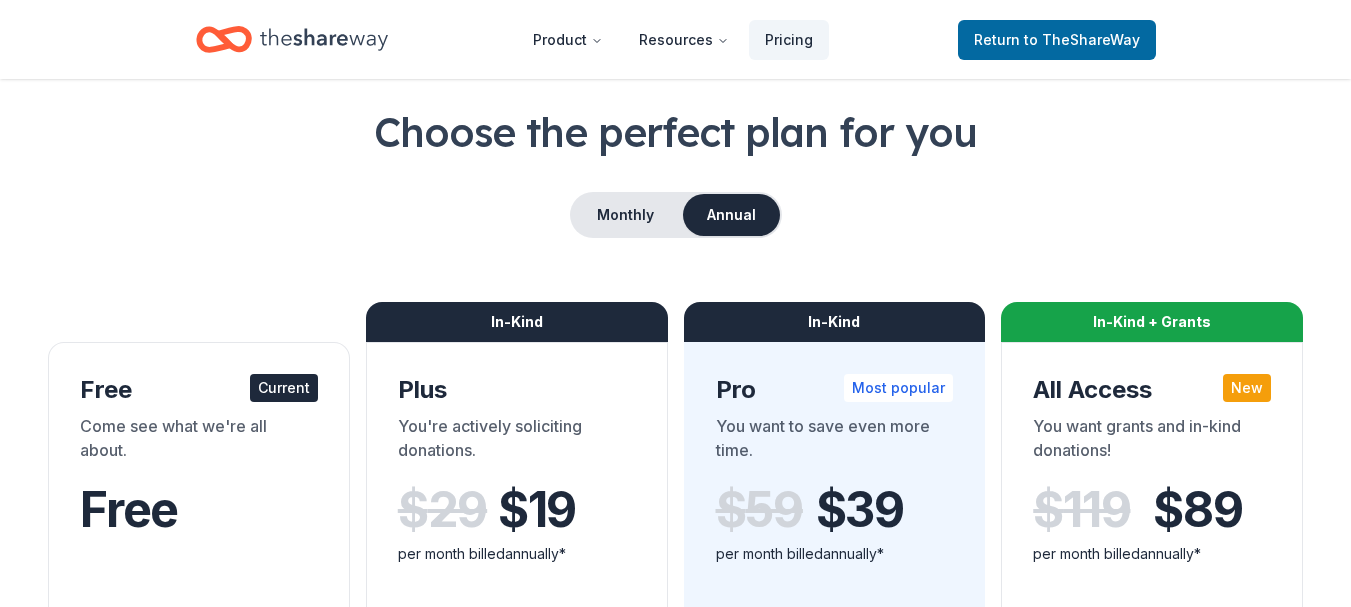 scroll, scrollTop: 0, scrollLeft: 0, axis: both 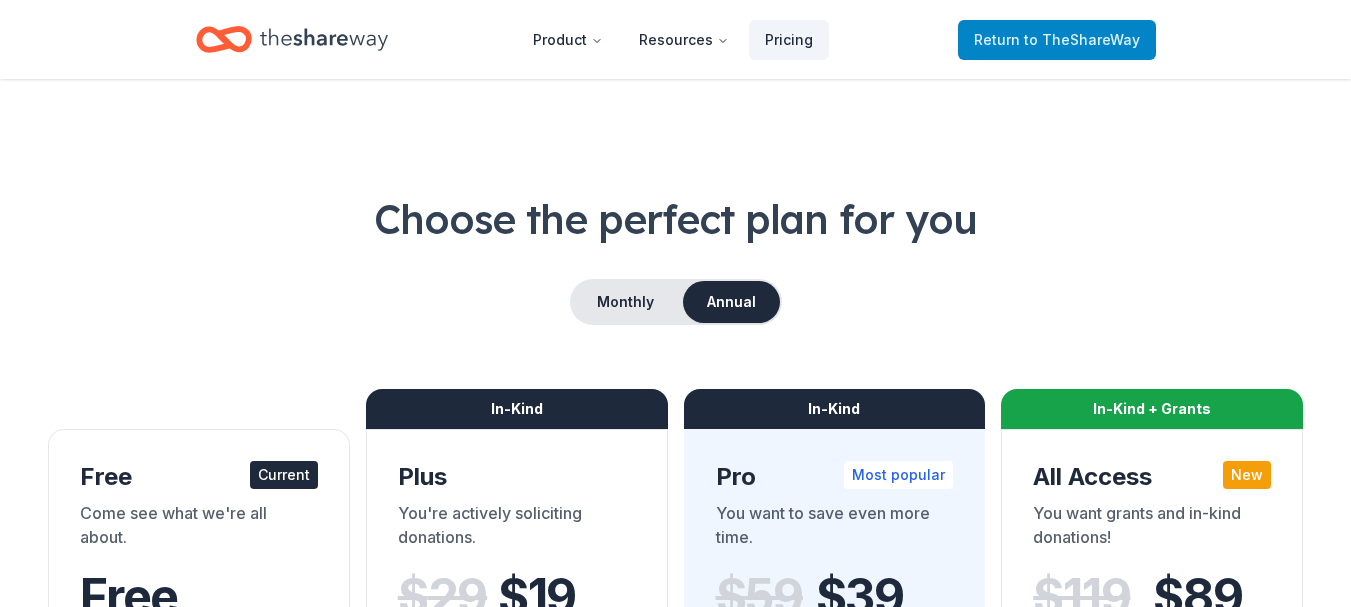 click on "to TheShareWay" at bounding box center [1082, 39] 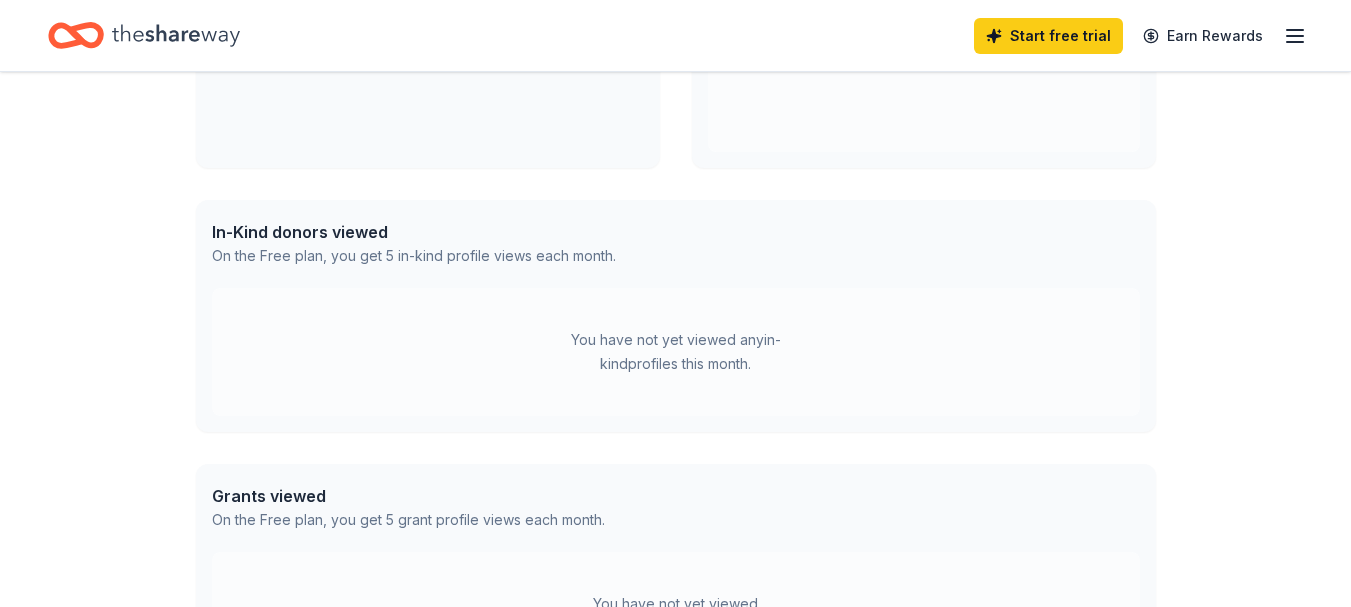 scroll, scrollTop: 0, scrollLeft: 0, axis: both 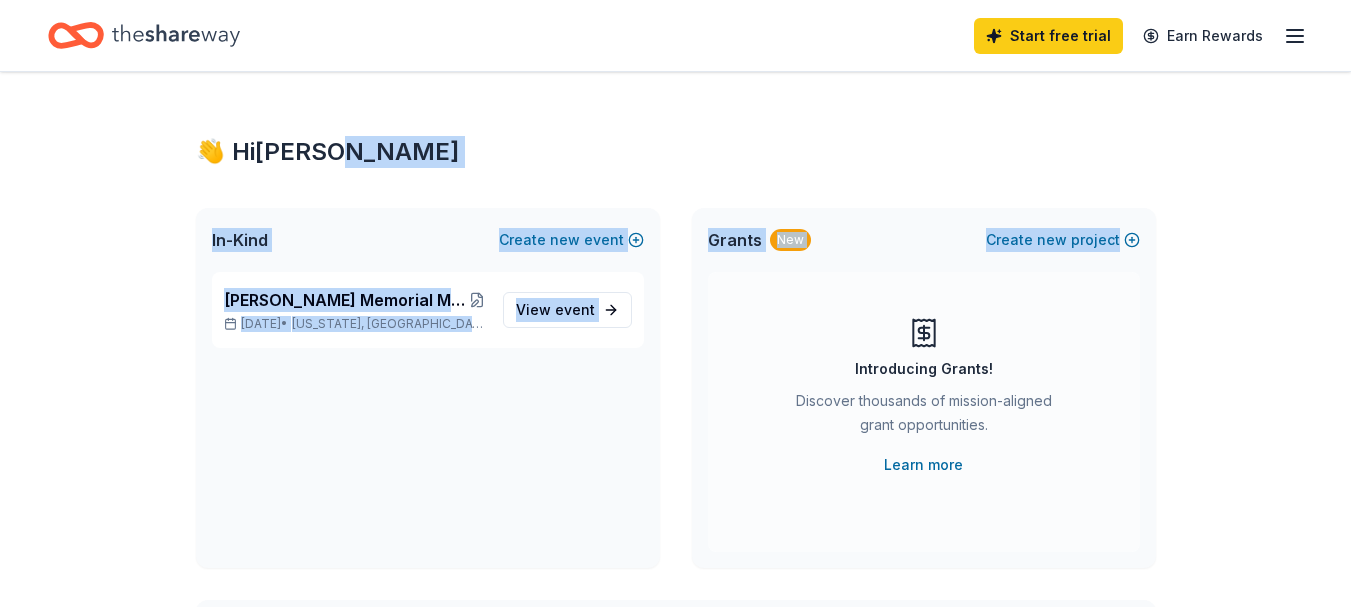 drag, startPoint x: 1346, startPoint y: 125, endPoint x: 1350, endPoint y: 277, distance: 152.05263 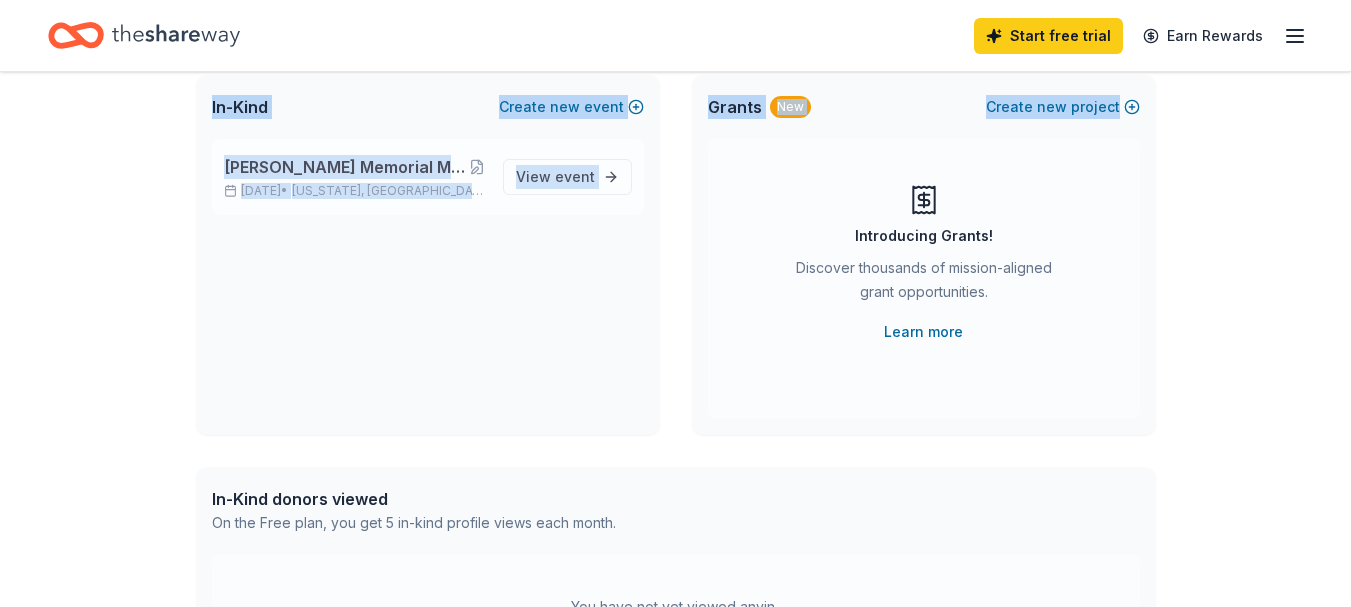 scroll, scrollTop: 0, scrollLeft: 0, axis: both 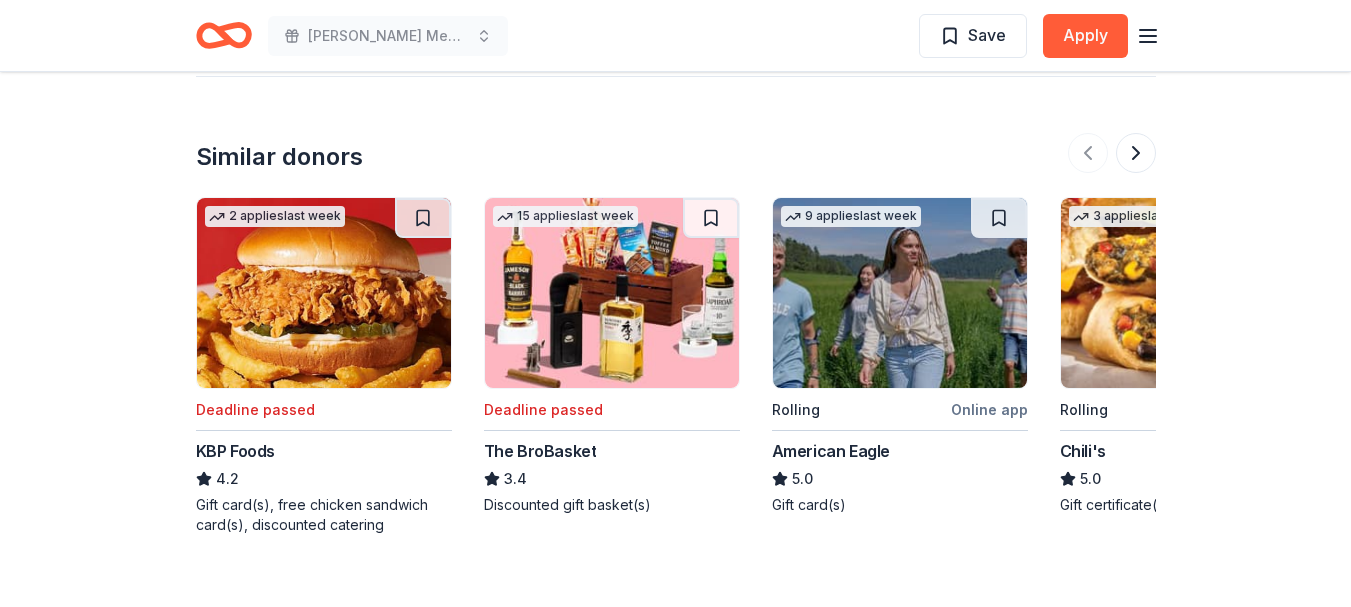 click on "American Eagle" at bounding box center (831, 451) 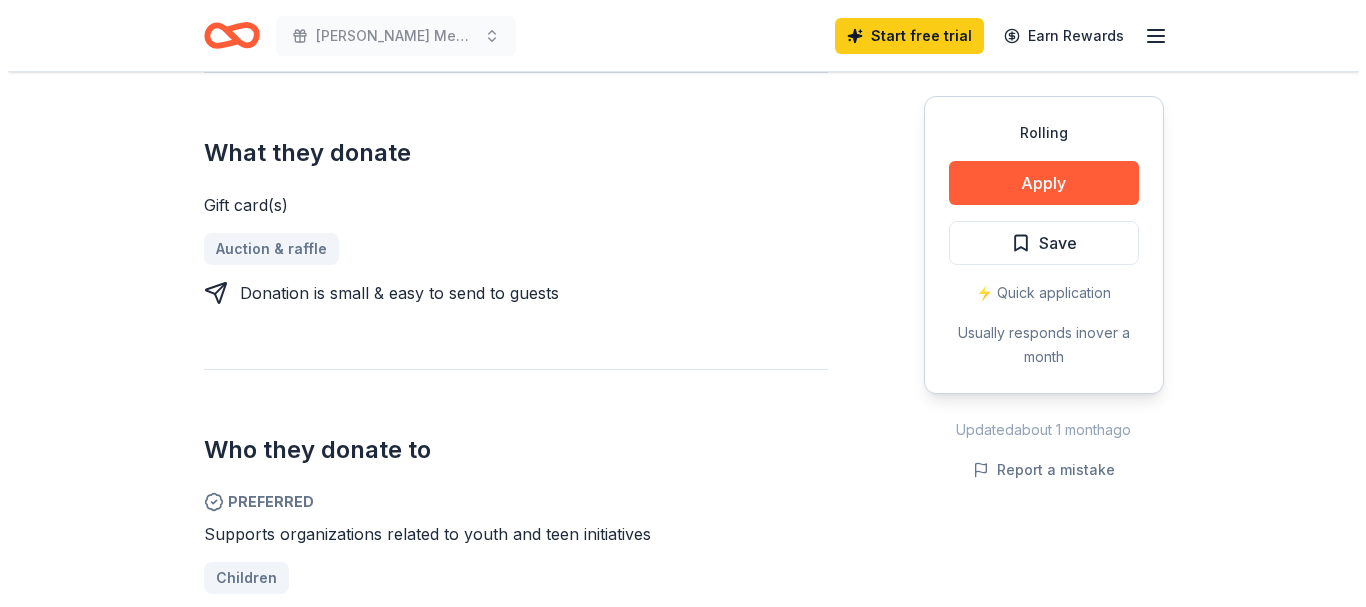 scroll, scrollTop: 500, scrollLeft: 0, axis: vertical 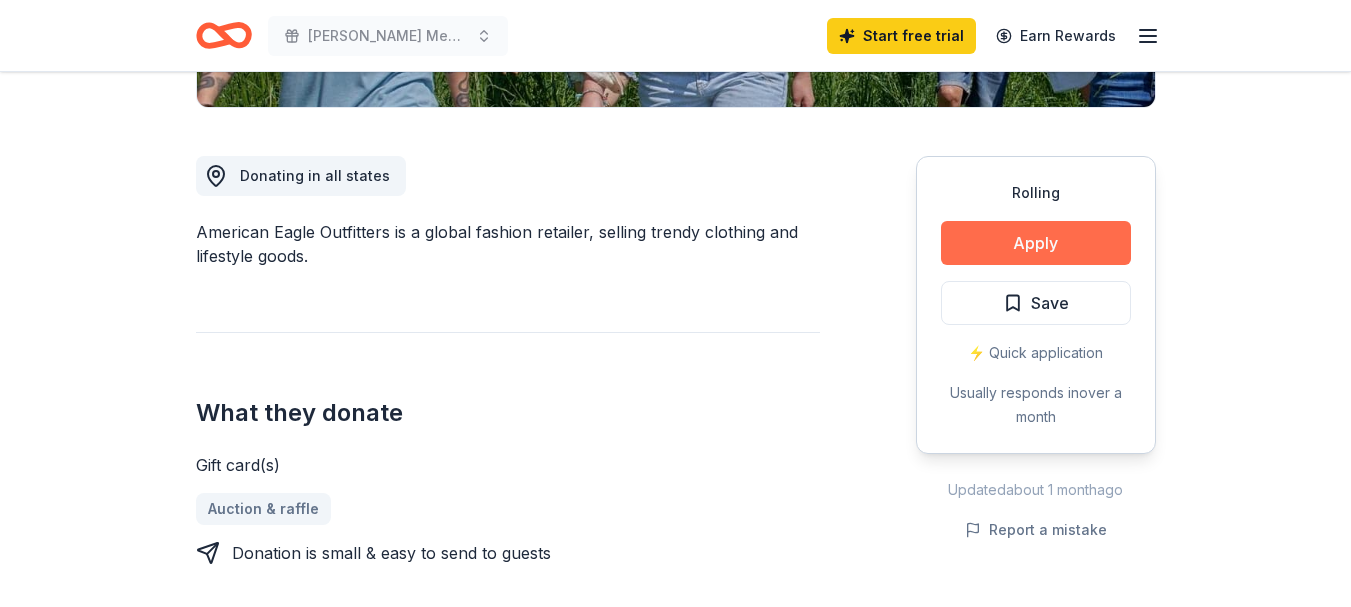 click on "Apply" at bounding box center (1036, 243) 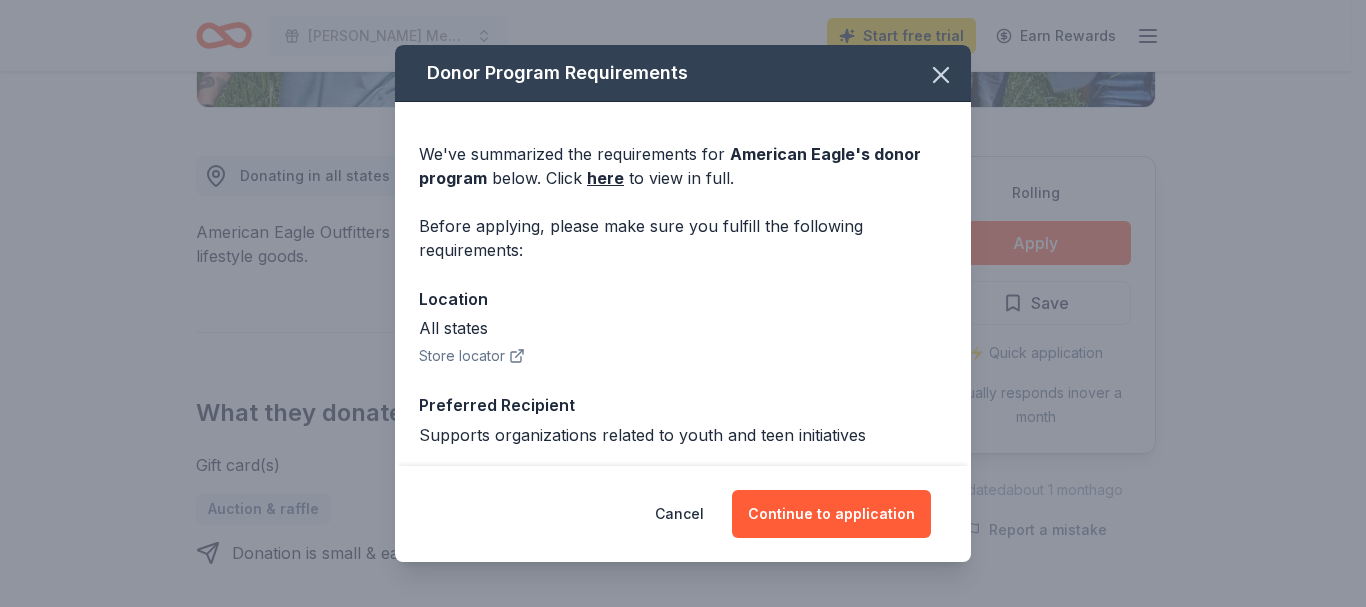 scroll, scrollTop: 107, scrollLeft: 0, axis: vertical 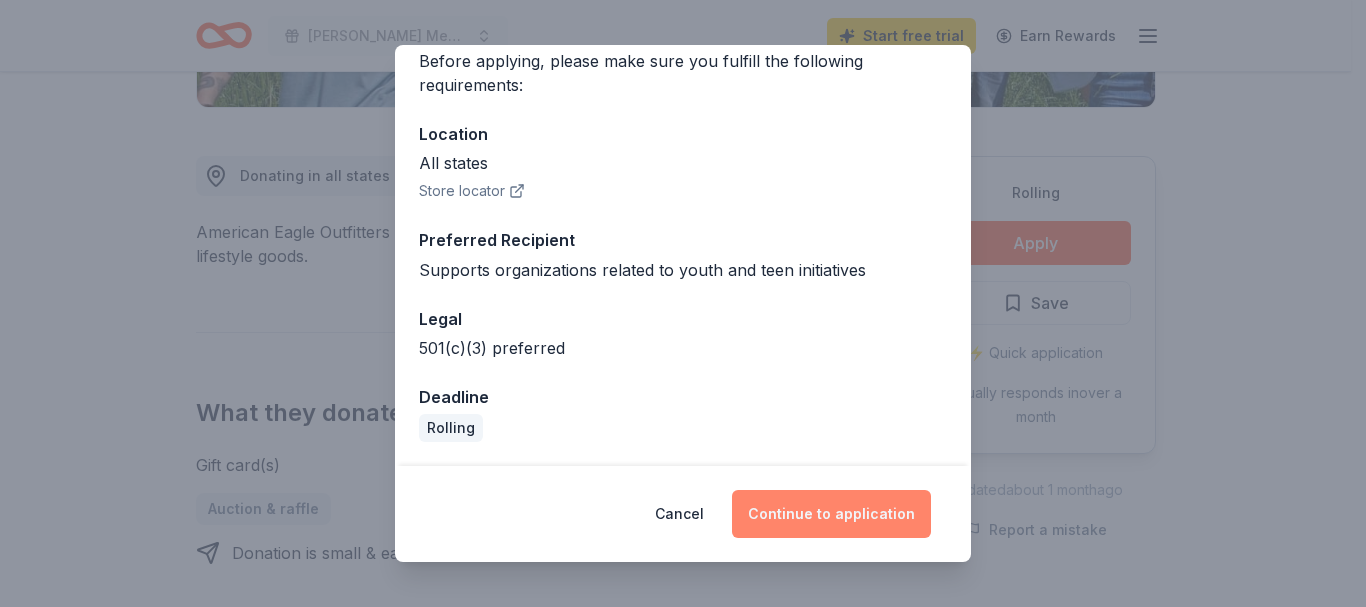 click on "Continue to application" at bounding box center [831, 514] 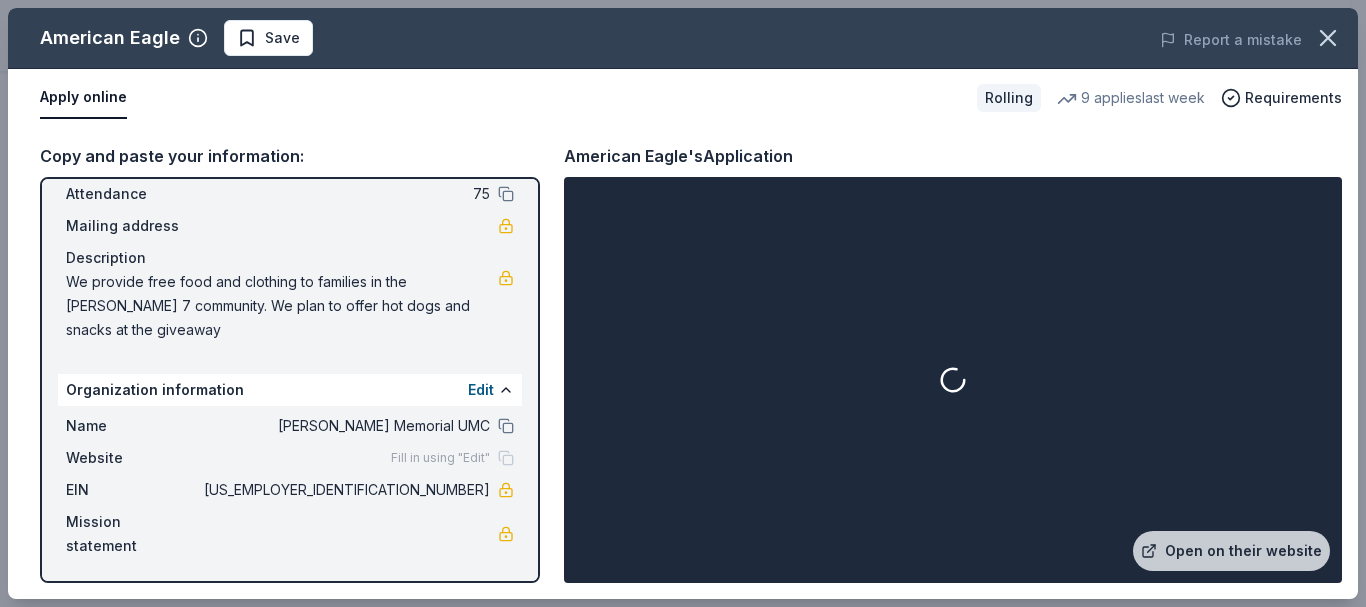 scroll, scrollTop: 118, scrollLeft: 0, axis: vertical 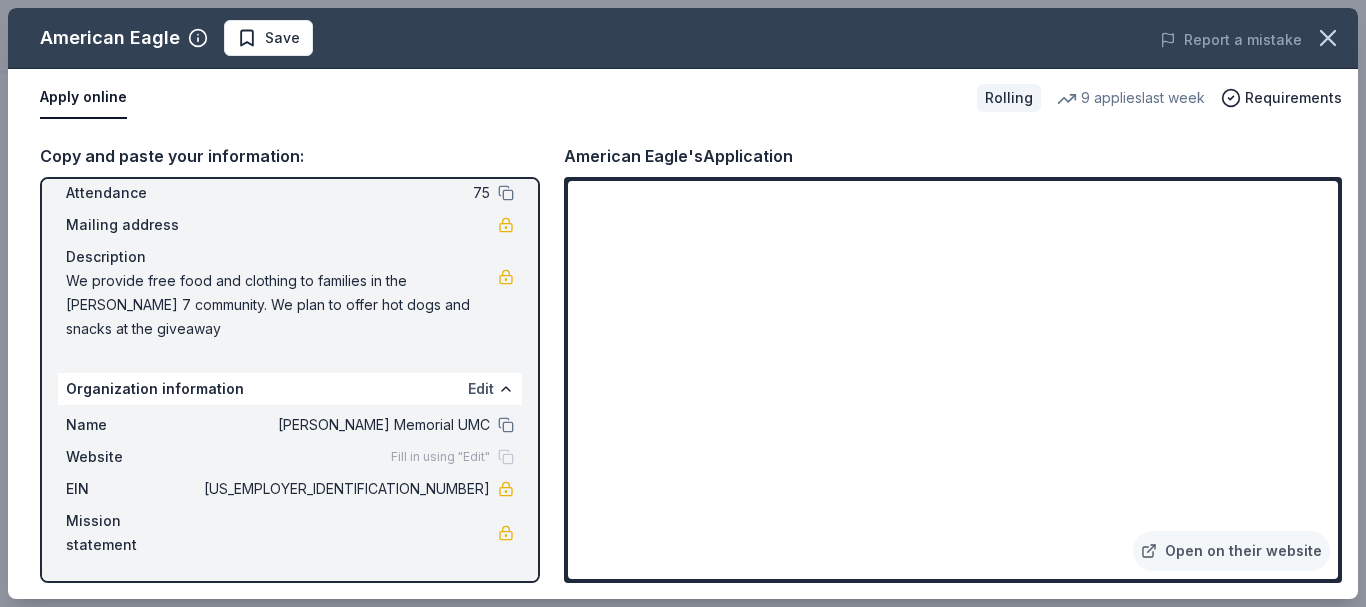 click on "Edit" at bounding box center (481, 389) 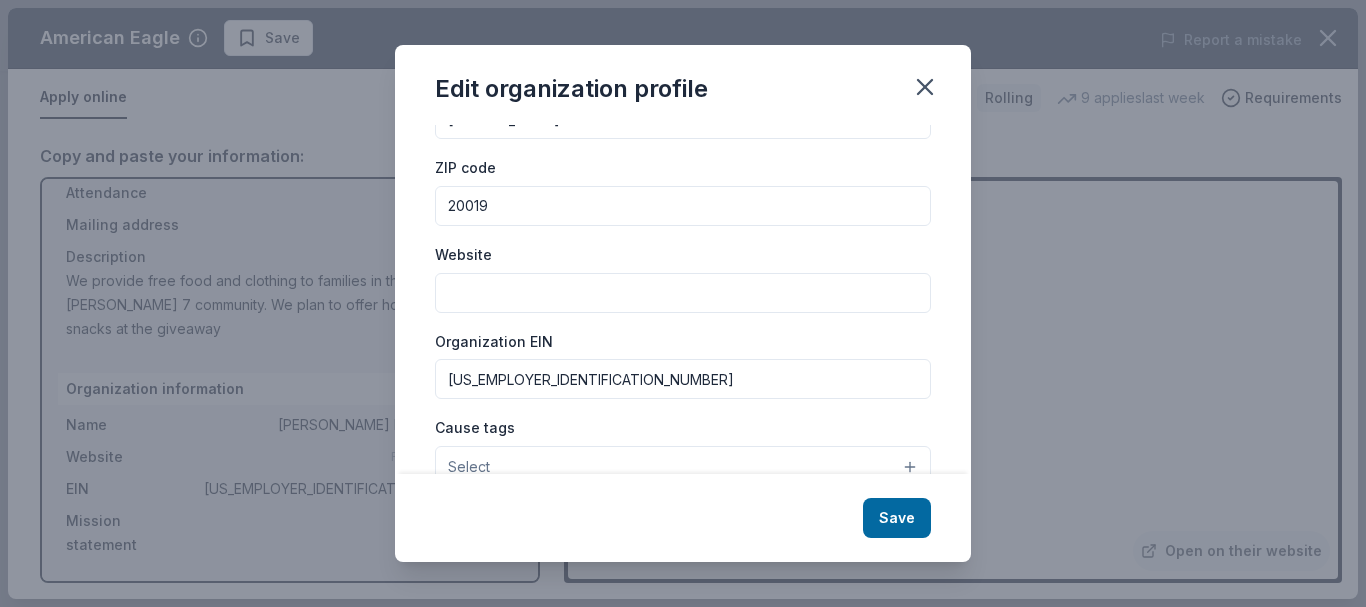 scroll, scrollTop: 103, scrollLeft: 0, axis: vertical 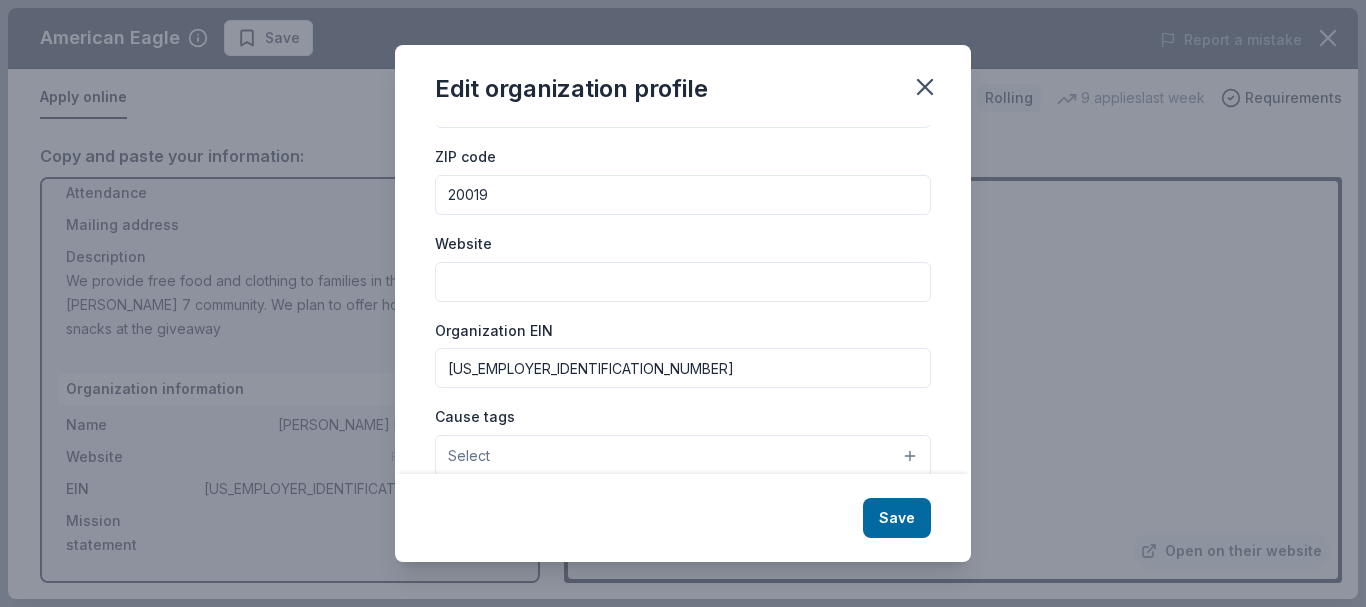 click on "Website" at bounding box center (683, 282) 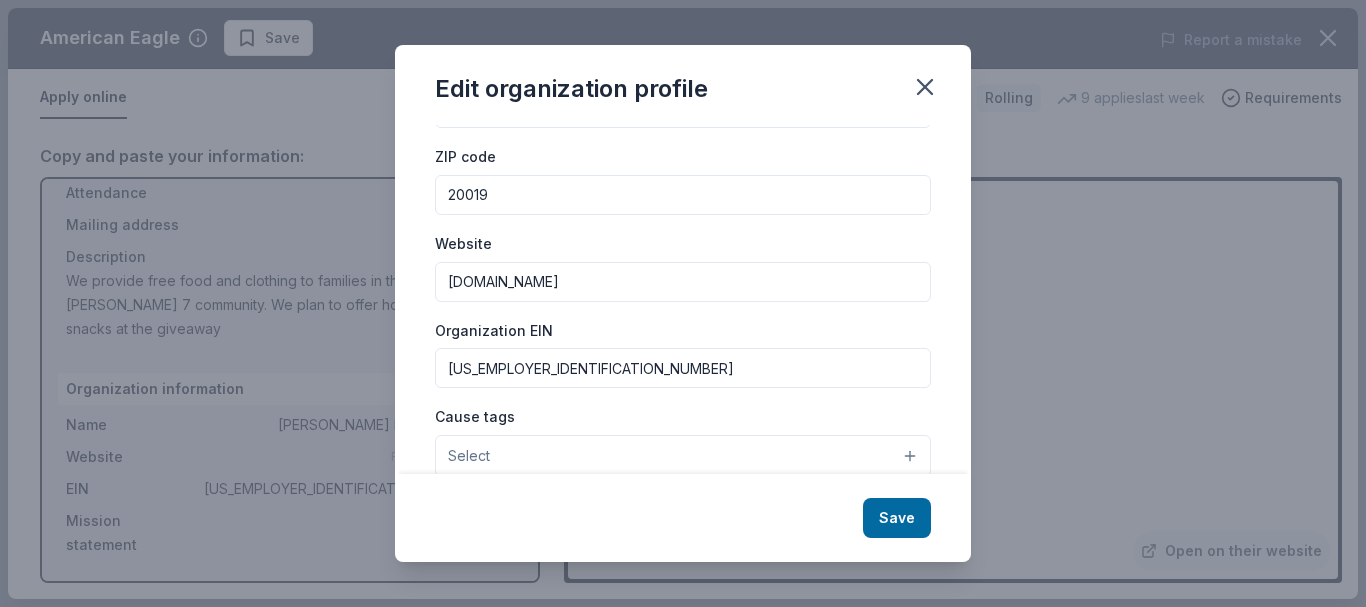 type on "[DOMAIN_NAME]" 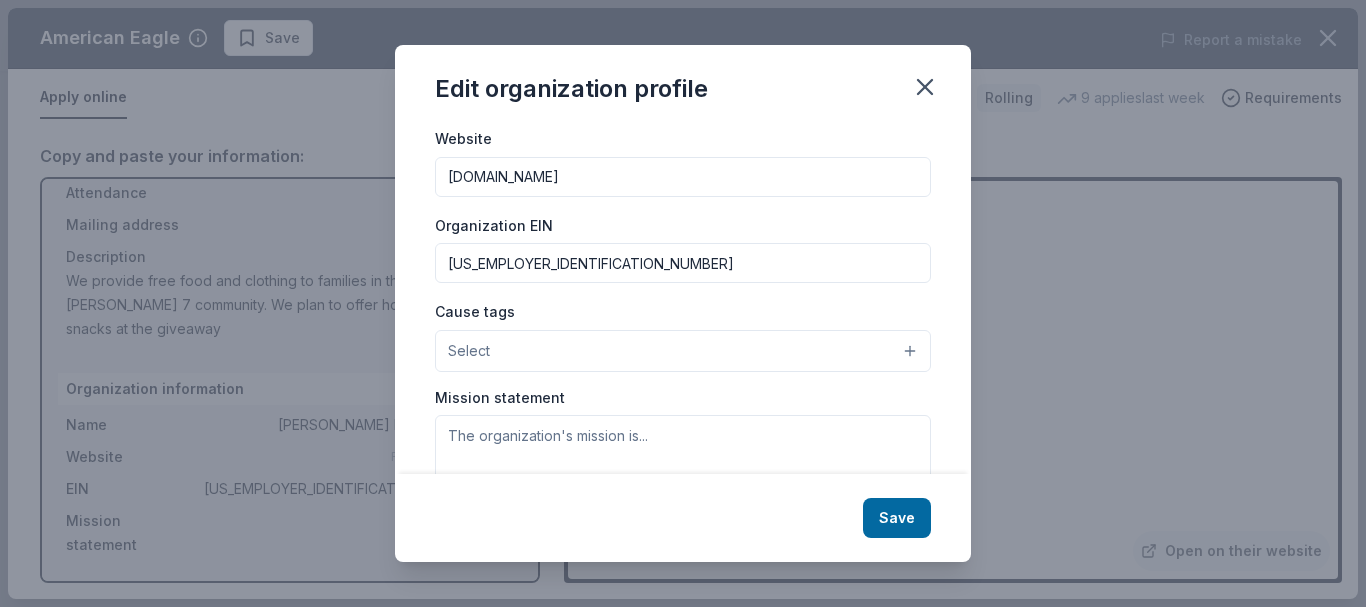 scroll, scrollTop: 233, scrollLeft: 0, axis: vertical 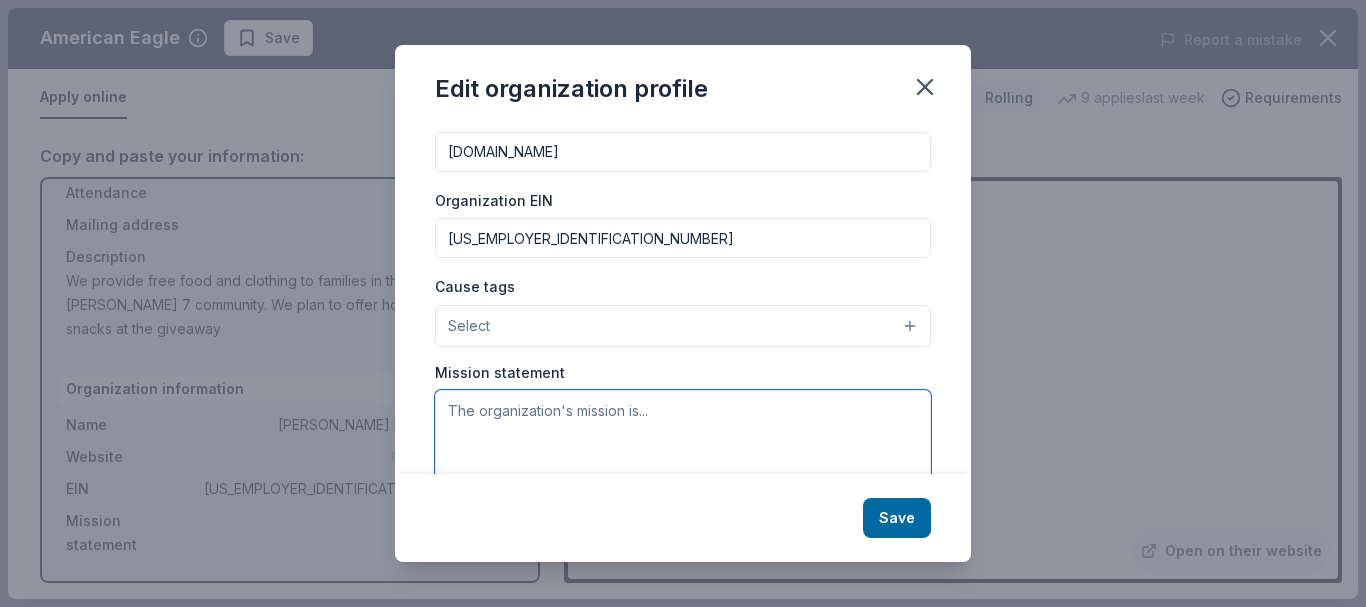 click at bounding box center [683, 459] 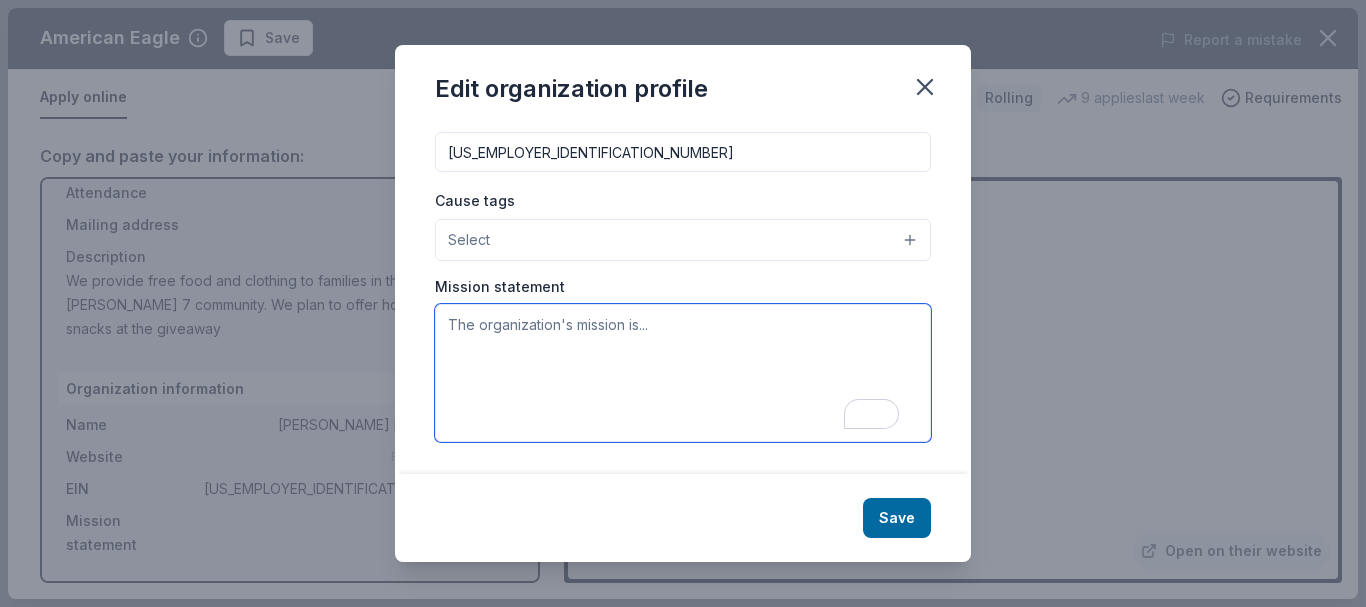paste on "Inspired by our faith and God’s call to love and serve, Jones Memorial UMC is committed to building genuine relationships and transforming our church campus into a vibrant hub of community life. We strive to provide holistic support for Ward 7 and beyond through:
Food and clothing drives
Youth empowerment programs
Health and wellness initiatives
Together, we seek to nurture hope, foster connection, and uplift our neighbors." 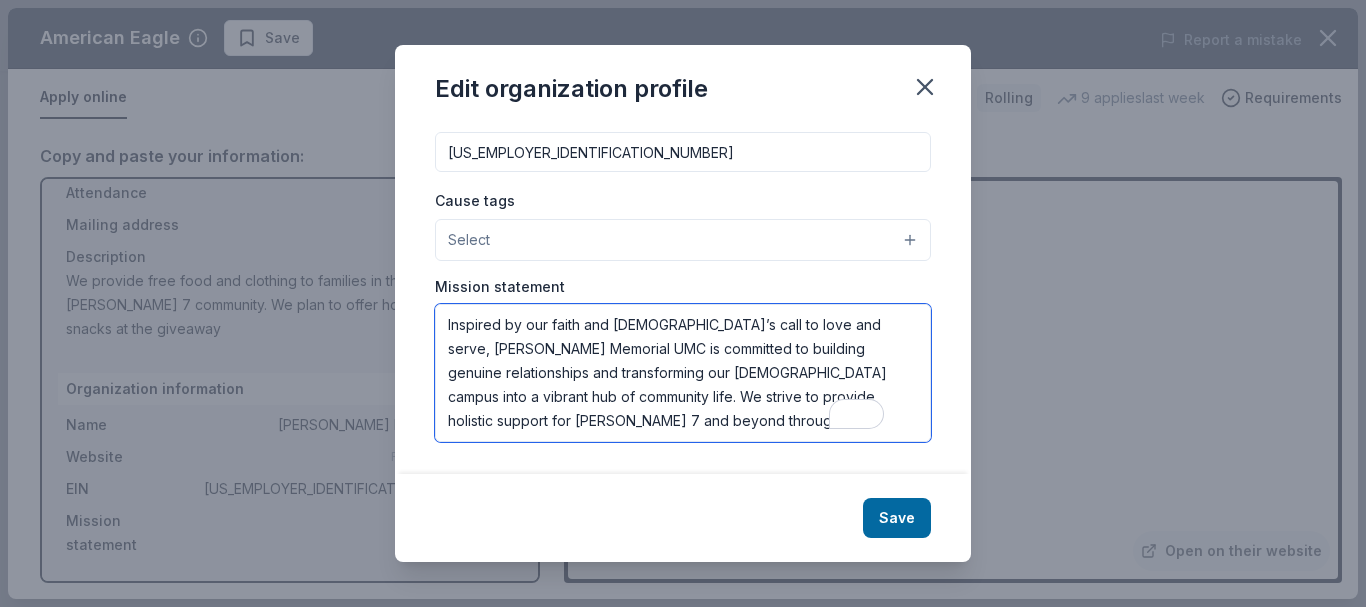 scroll, scrollTop: 205, scrollLeft: 0, axis: vertical 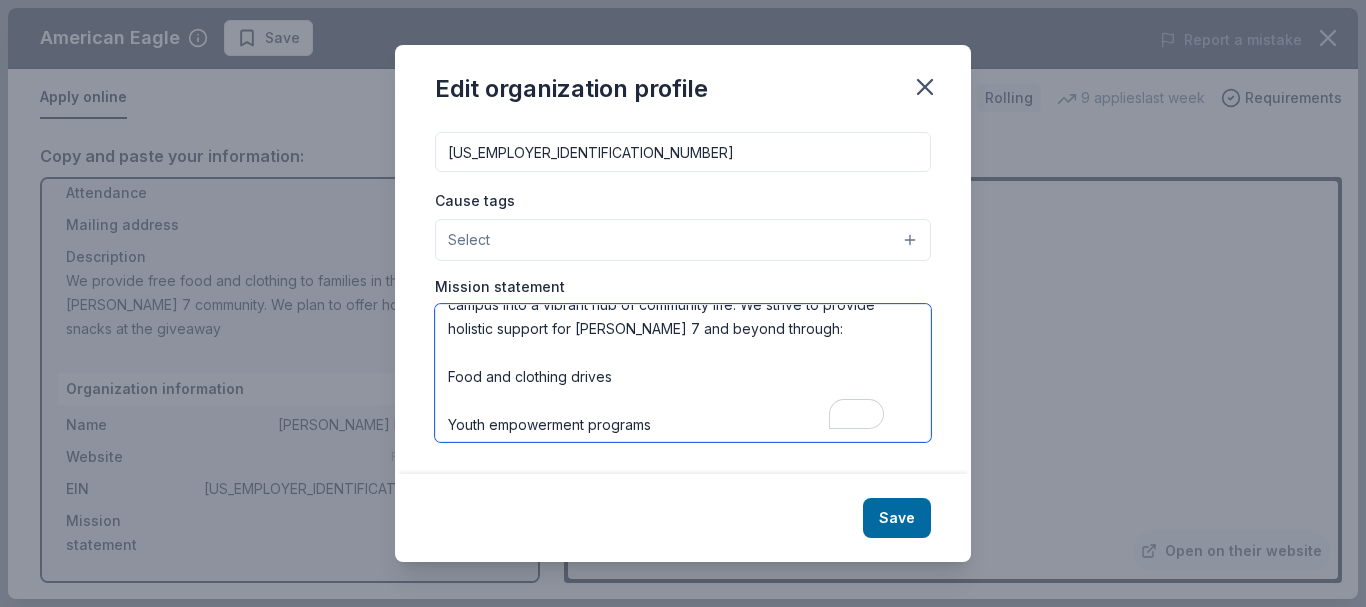 click on "Inspired by our faith and God’s call to love and serve, Jones Memorial UMC is committed to building genuine relationships and transforming our church campus into a vibrant hub of community life. We strive to provide holistic support for Ward 7 and beyond through:
Food and clothing drives
Youth empowerment programs
Health and wellness initiatives
Together, we seek to nurture hope, foster connection, and uplift our neighbors." at bounding box center (683, 373) 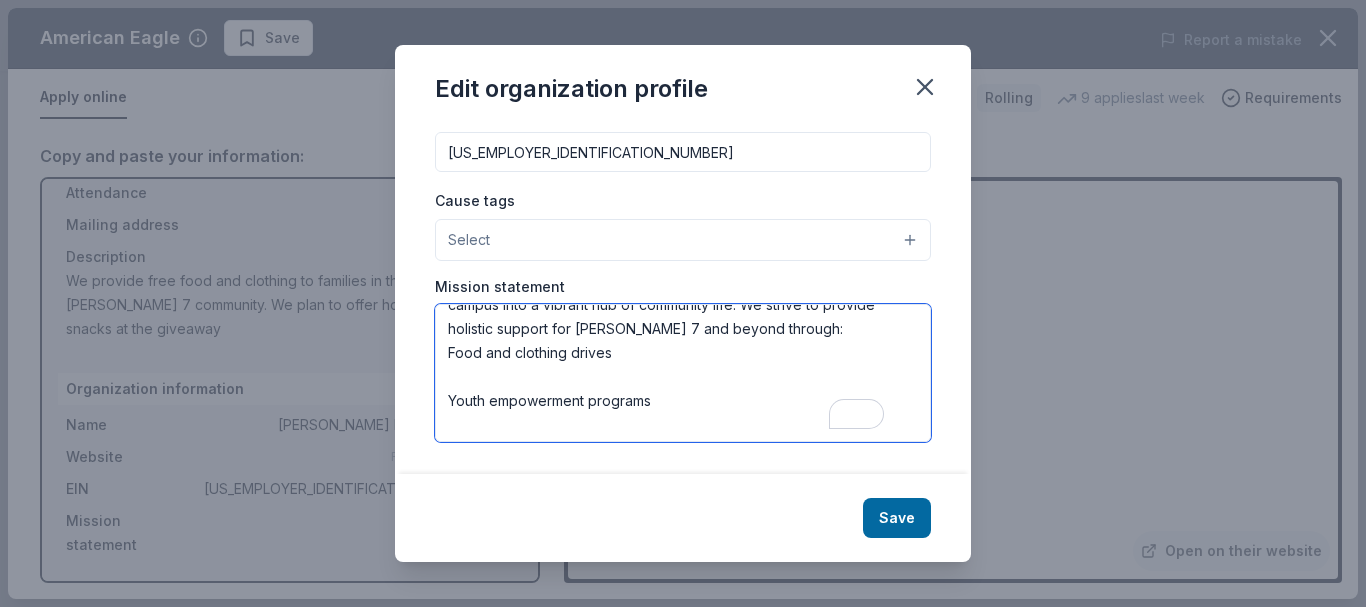 scroll, scrollTop: 68, scrollLeft: 0, axis: vertical 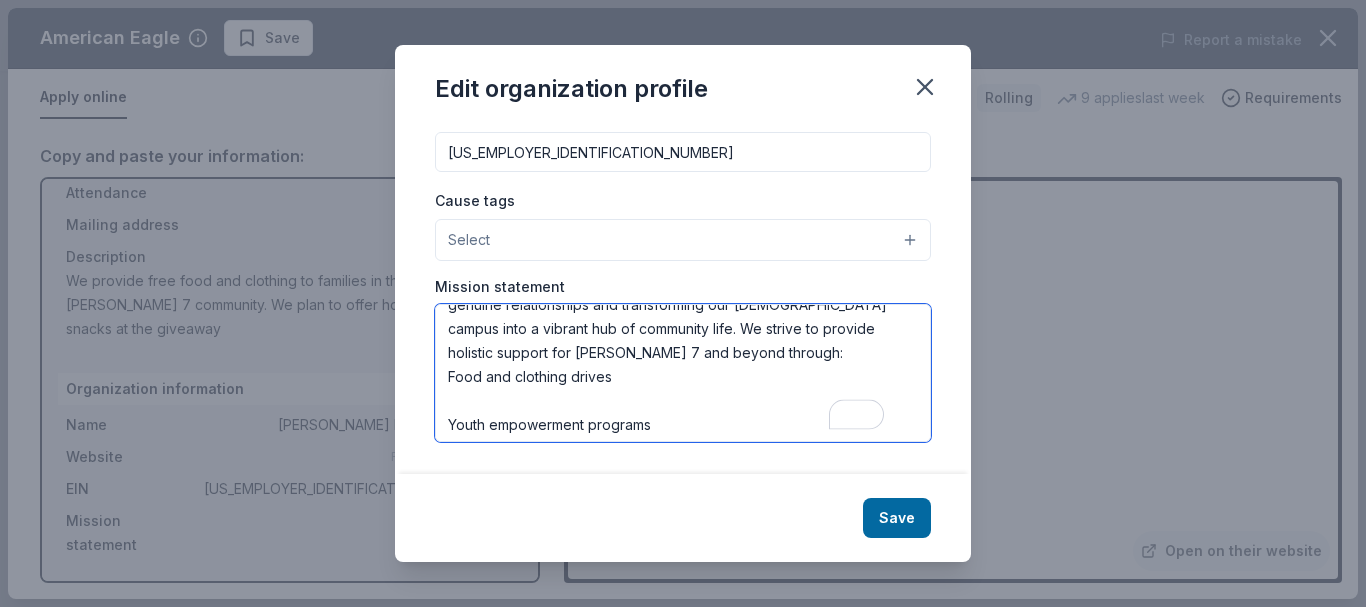 click on "Inspired by our faith and God’s call to love and serve, Jones Memorial UMC is committed to building genuine relationships and transforming our church campus into a vibrant hub of community life. We strive to provide holistic support for Ward 7 and beyond through:
Food and clothing drives
Youth empowerment programs
Health and wellness initiatives
Together, we seek to nurture hope, foster connection, and uplift our neighbors." at bounding box center [683, 373] 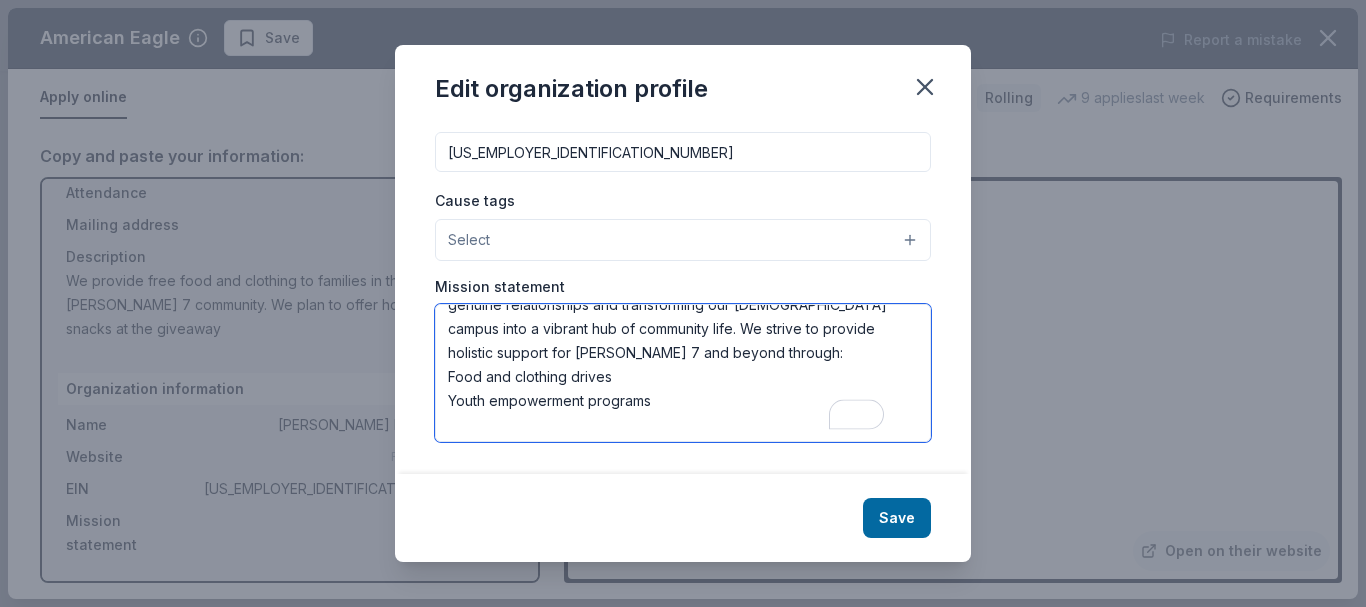 click on "Inspired by our faith and God’s call to love and serve, Jones Memorial UMC is committed to building genuine relationships and transforming our church campus into a vibrant hub of community life. We strive to provide holistic support for Ward 7 and beyond through:
Food and clothing drives
Youth empowerment programs
Health and wellness initiatives
Together, we seek to nurture hope, foster connection, and uplift our neighbors." at bounding box center [683, 373] 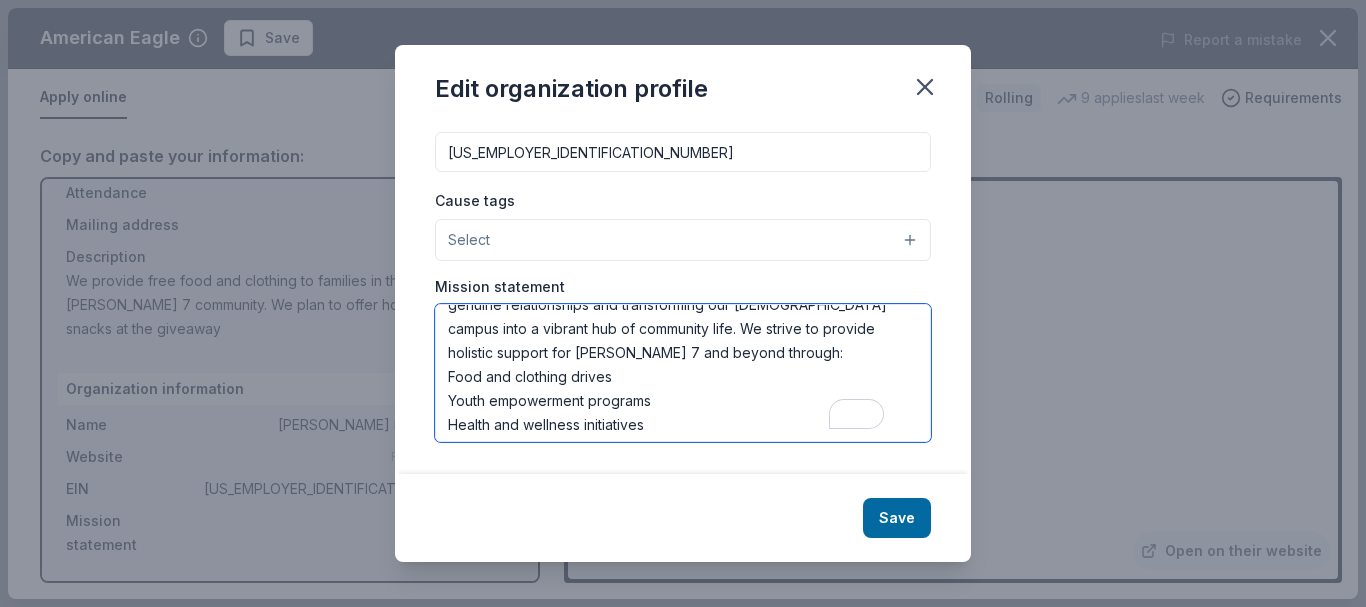 scroll, scrollTop: 144, scrollLeft: 0, axis: vertical 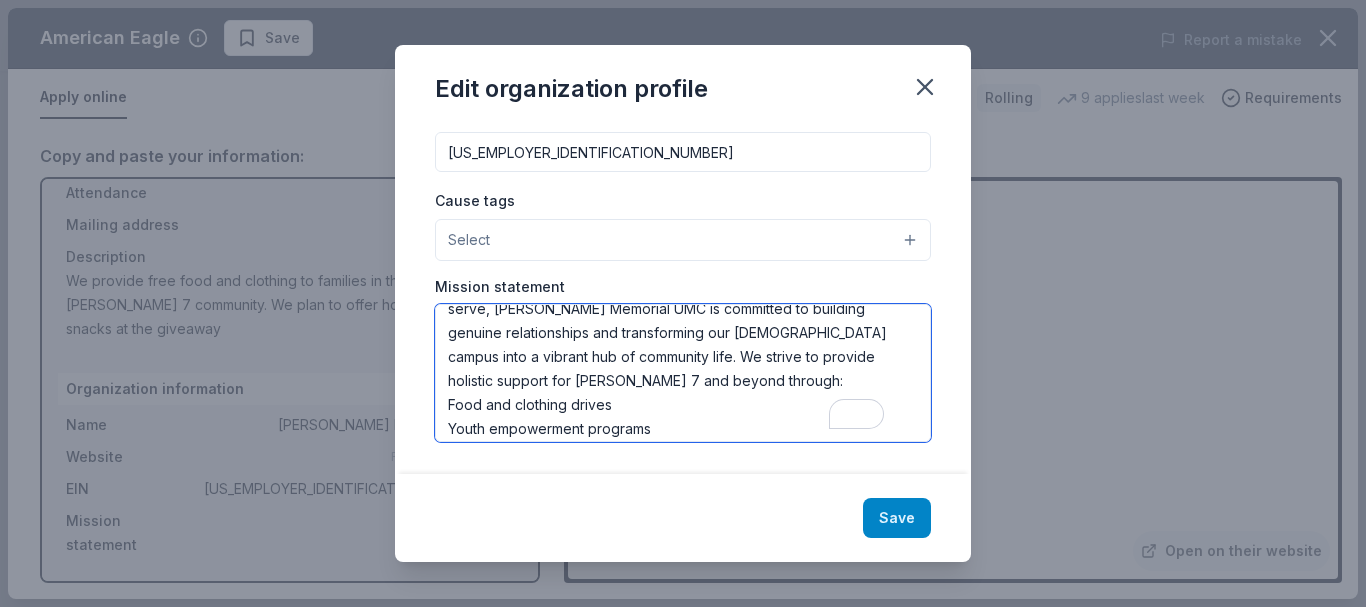 type on "Inspired by our faith and God’s call to love and serve, Jones Memorial UMC is committed to building genuine relationships and transforming our church campus into a vibrant hub of community life. We strive to provide holistic support for Ward 7 and beyond through:
Food and clothing drives
Youth empowerment programs
Health and wellness initiatives
Together, we seek to nurture hope, foster connection, and uplift our neighbors." 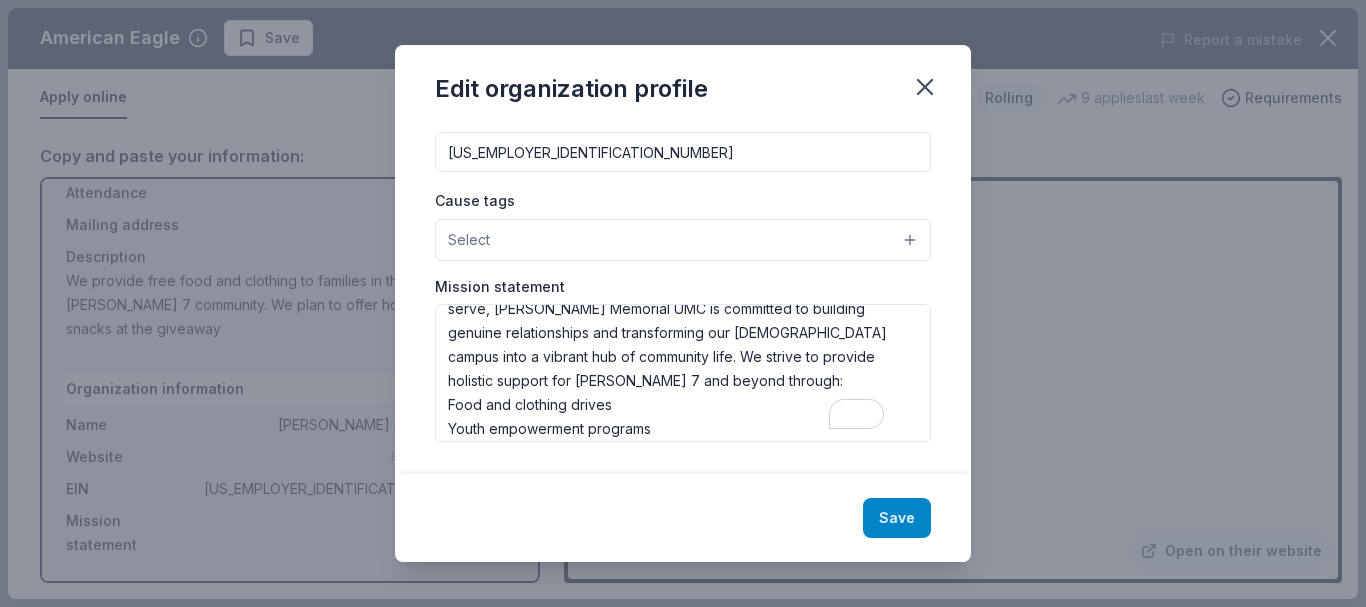 click on "Save" at bounding box center (897, 518) 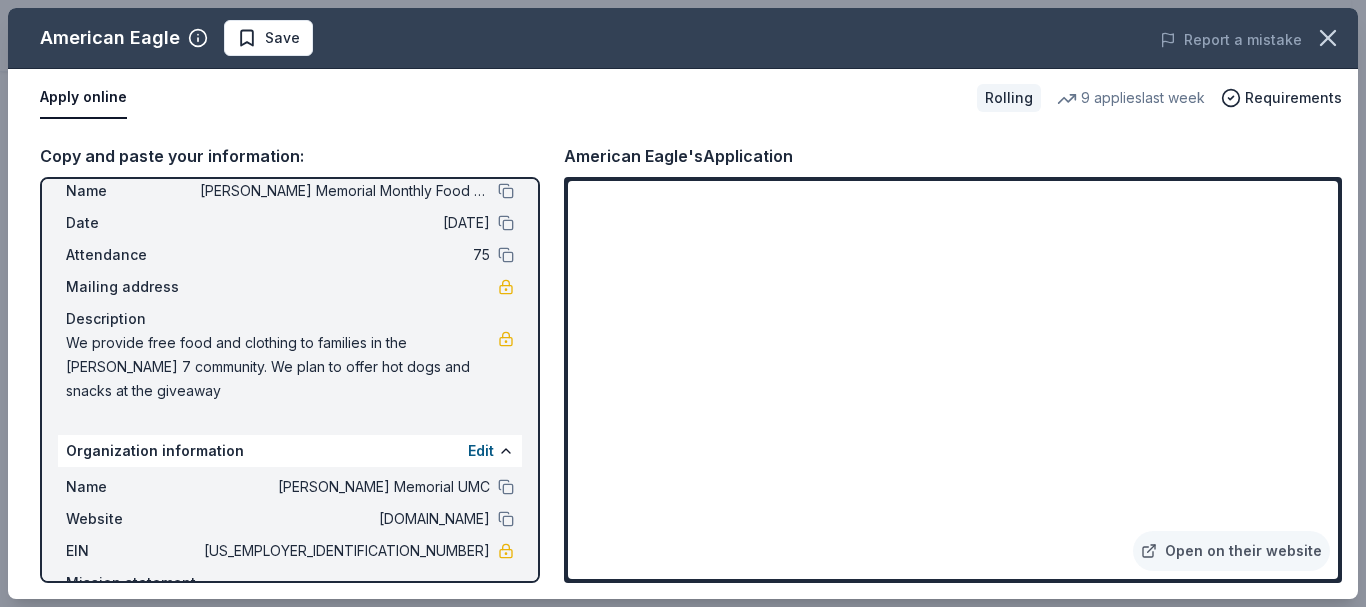 scroll, scrollTop: 0, scrollLeft: 0, axis: both 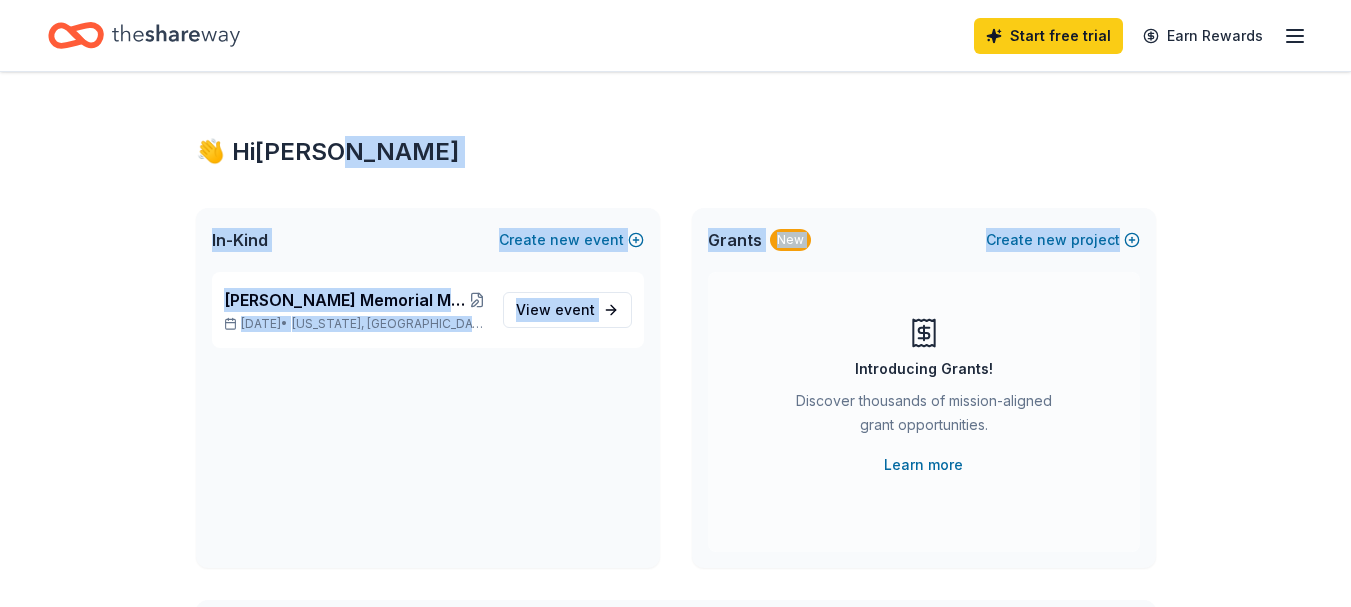 click on "In-Kind" at bounding box center (240, 240) 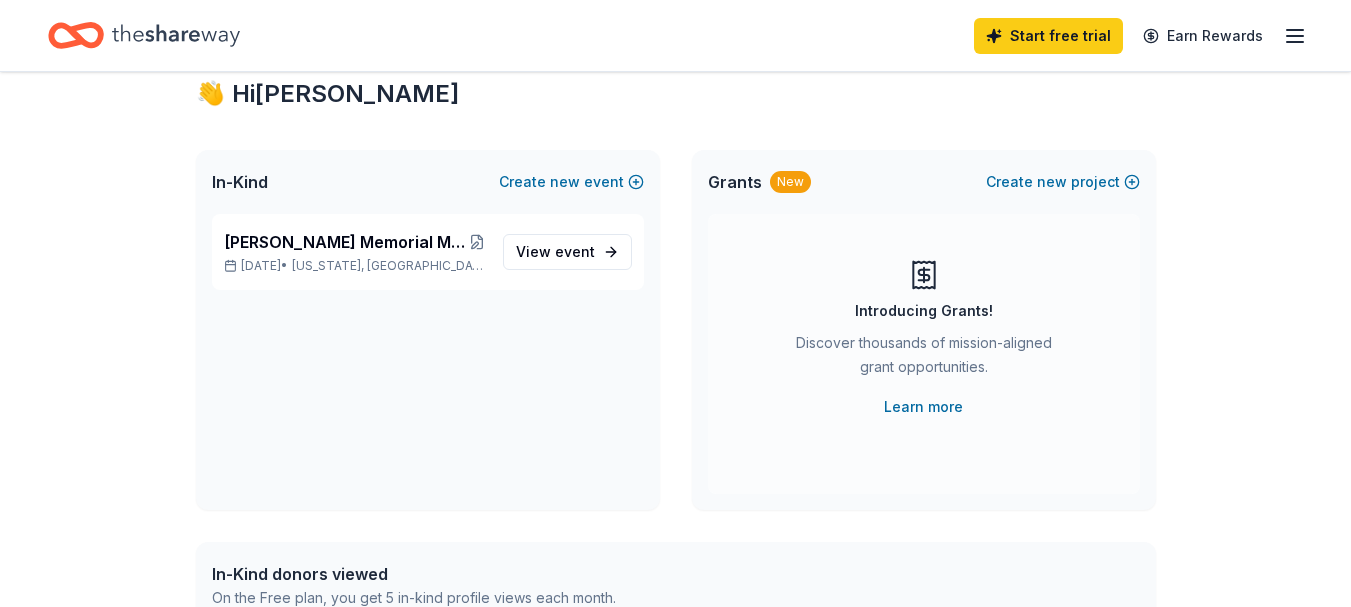 scroll, scrollTop: 0, scrollLeft: 0, axis: both 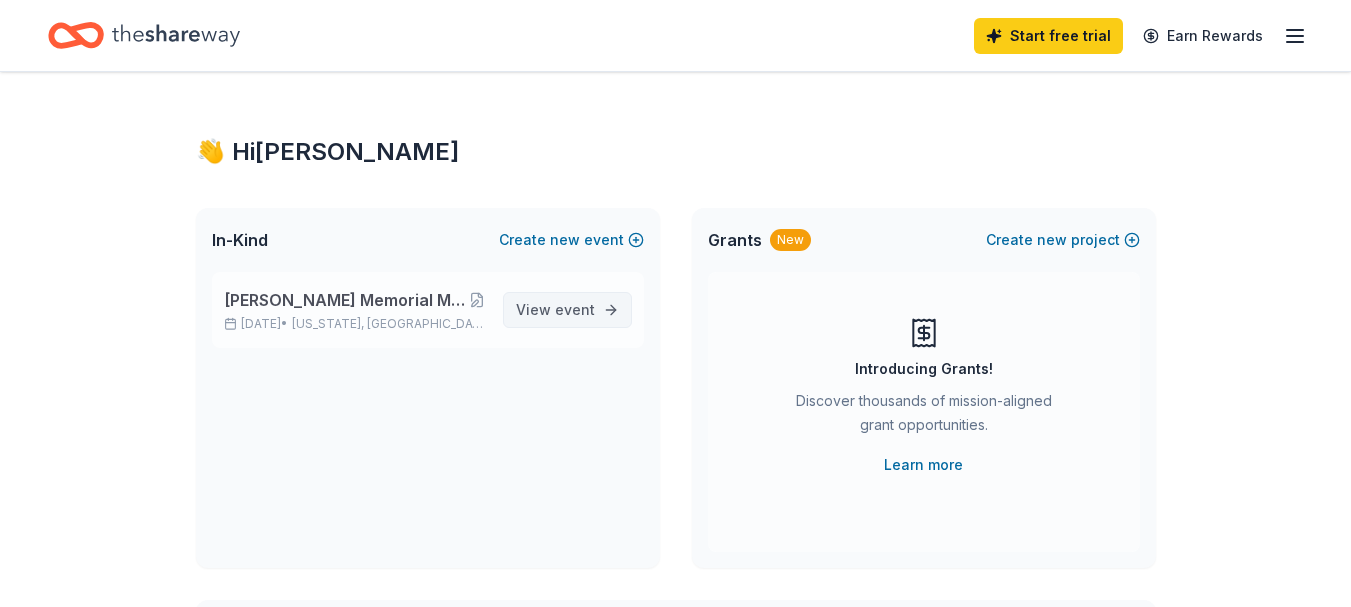 click on "View   event" at bounding box center [567, 310] 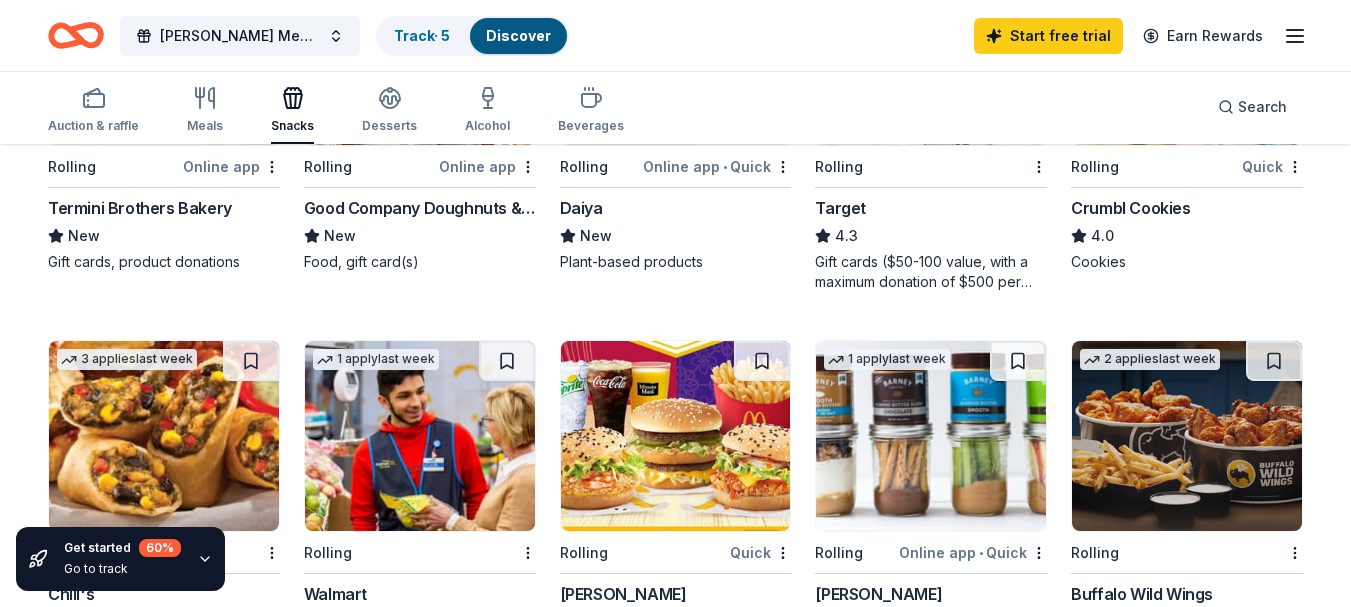 scroll, scrollTop: 1000, scrollLeft: 0, axis: vertical 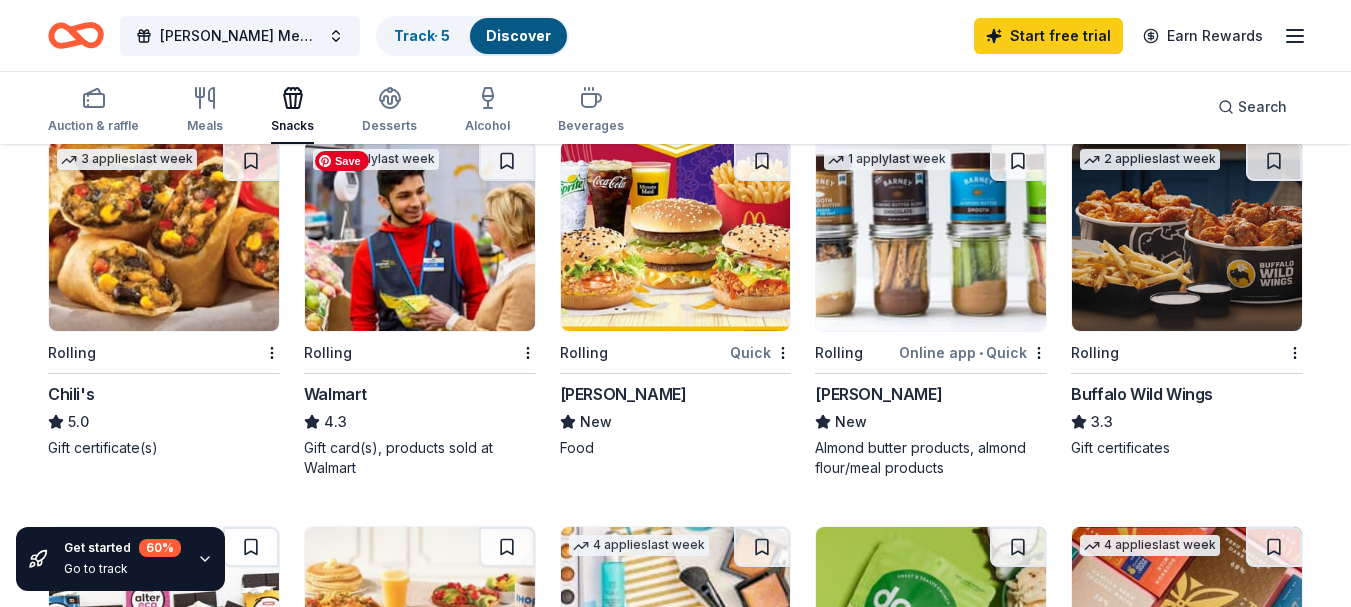 click at bounding box center (420, 236) 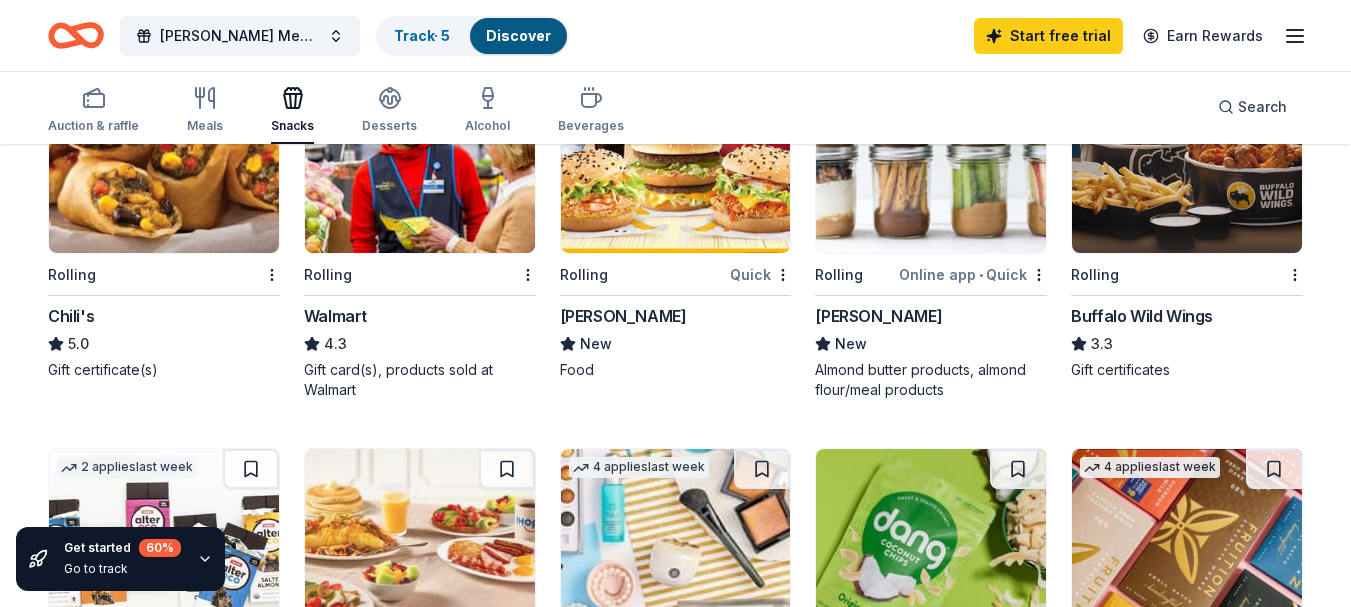scroll, scrollTop: 900, scrollLeft: 0, axis: vertical 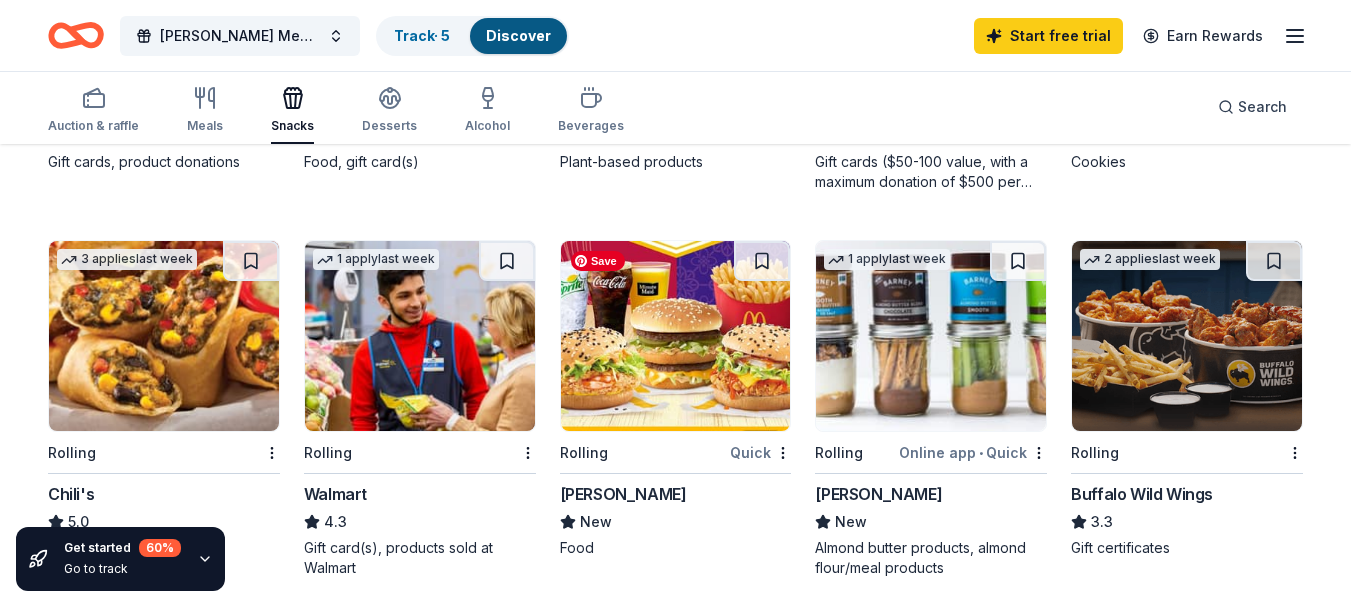 click at bounding box center [676, 336] 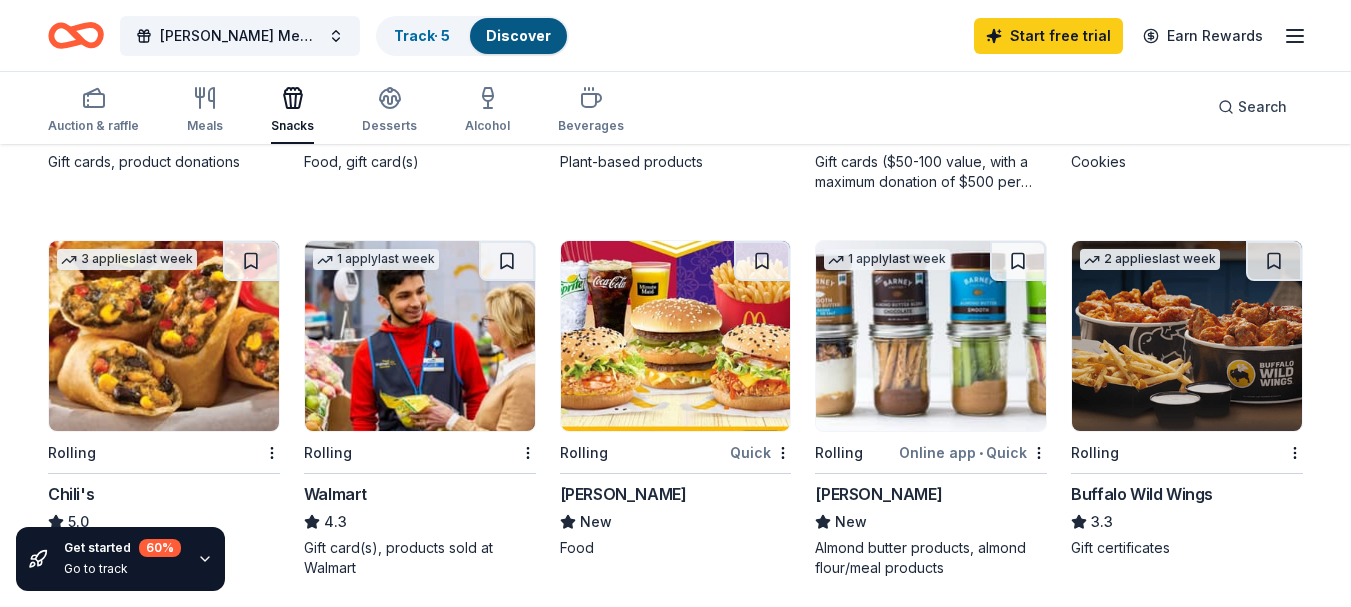 scroll, scrollTop: 1000, scrollLeft: 0, axis: vertical 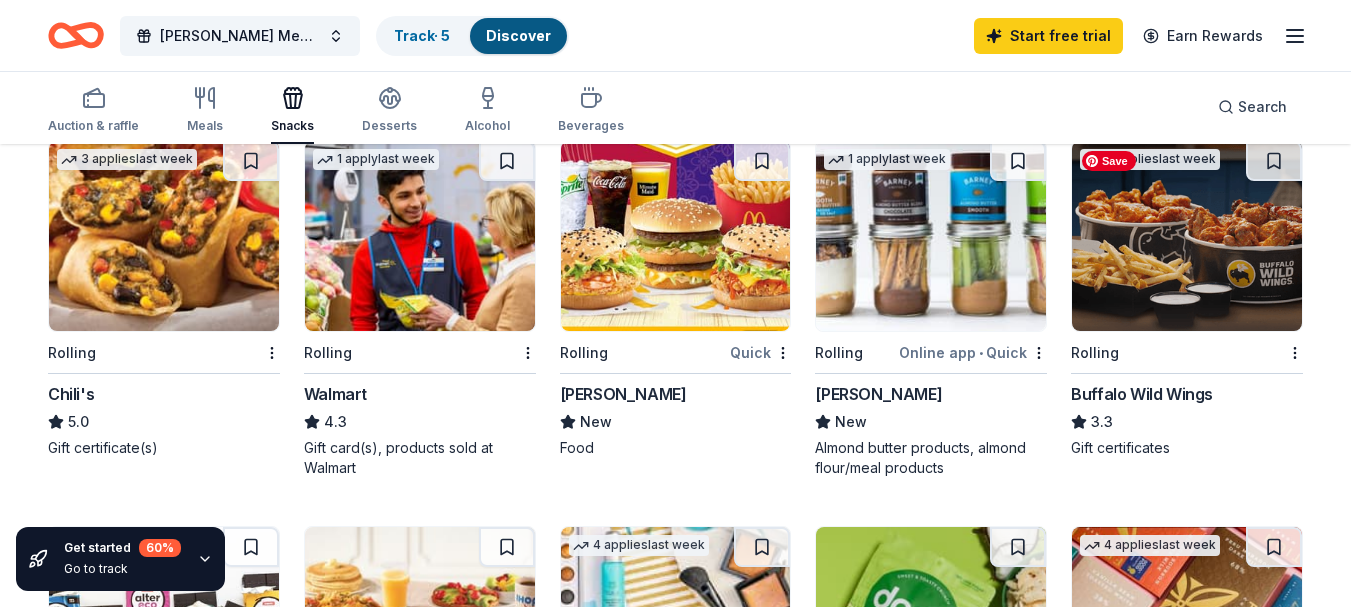 click at bounding box center (1187, 236) 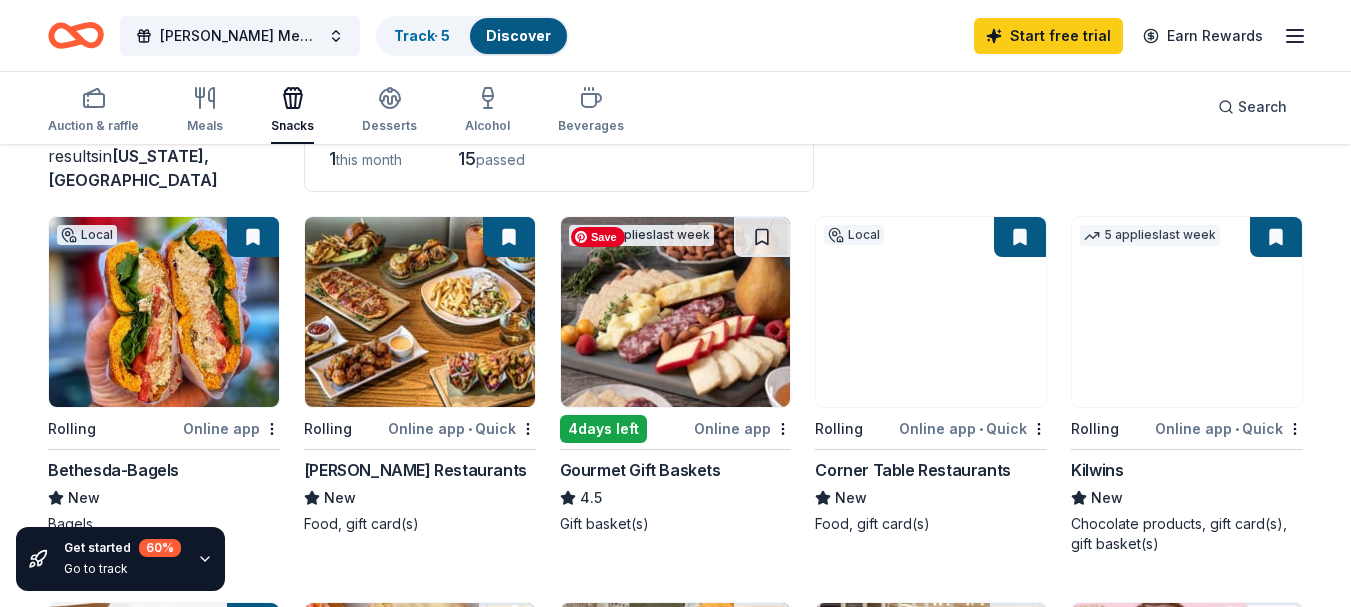 scroll, scrollTop: 0, scrollLeft: 0, axis: both 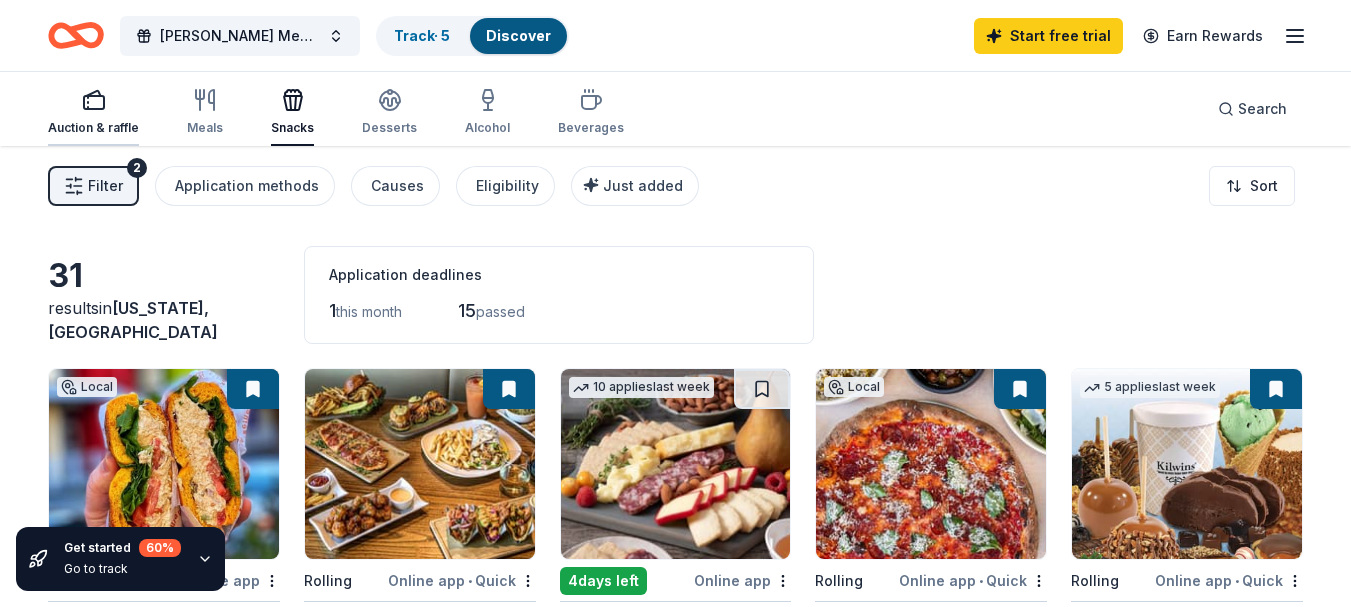 click 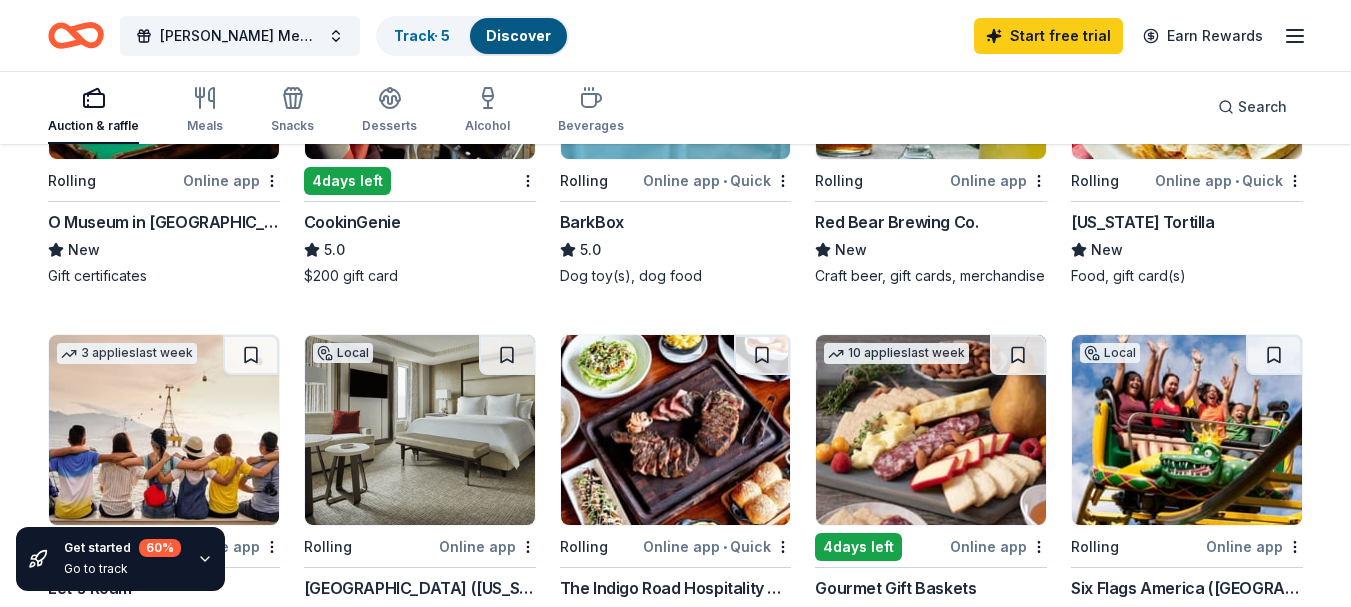 scroll, scrollTop: 0, scrollLeft: 0, axis: both 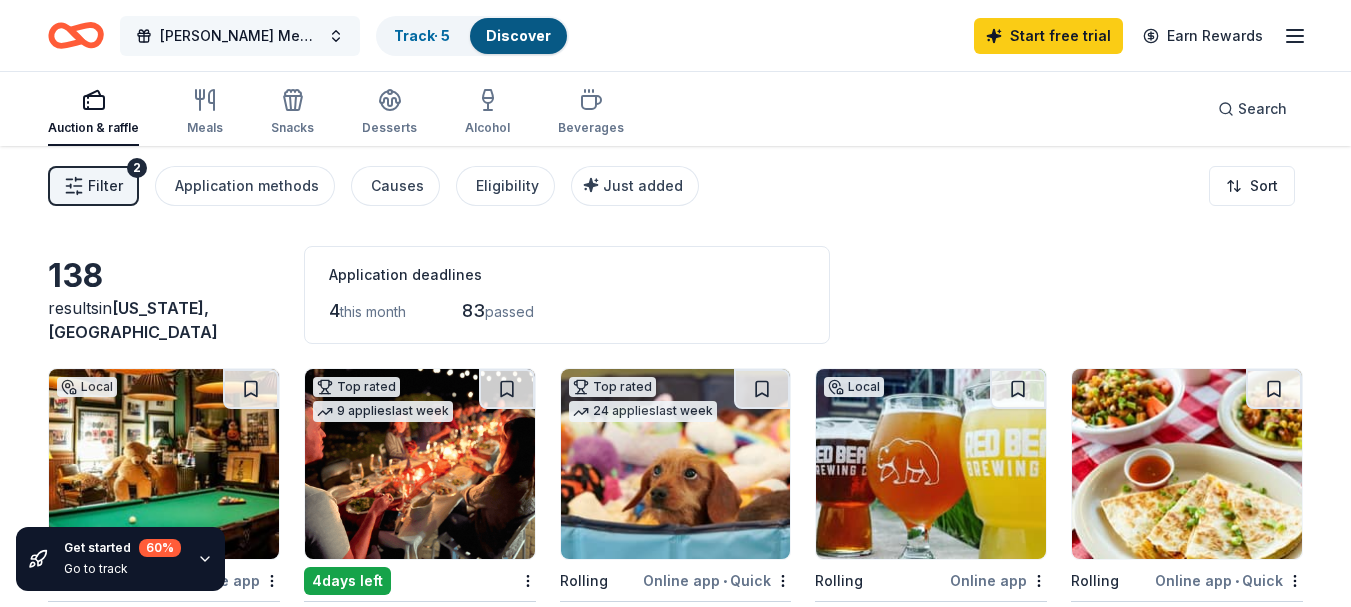click on "[PERSON_NAME] Memorial Monthly Food and Clothing Distribution" at bounding box center (240, 36) 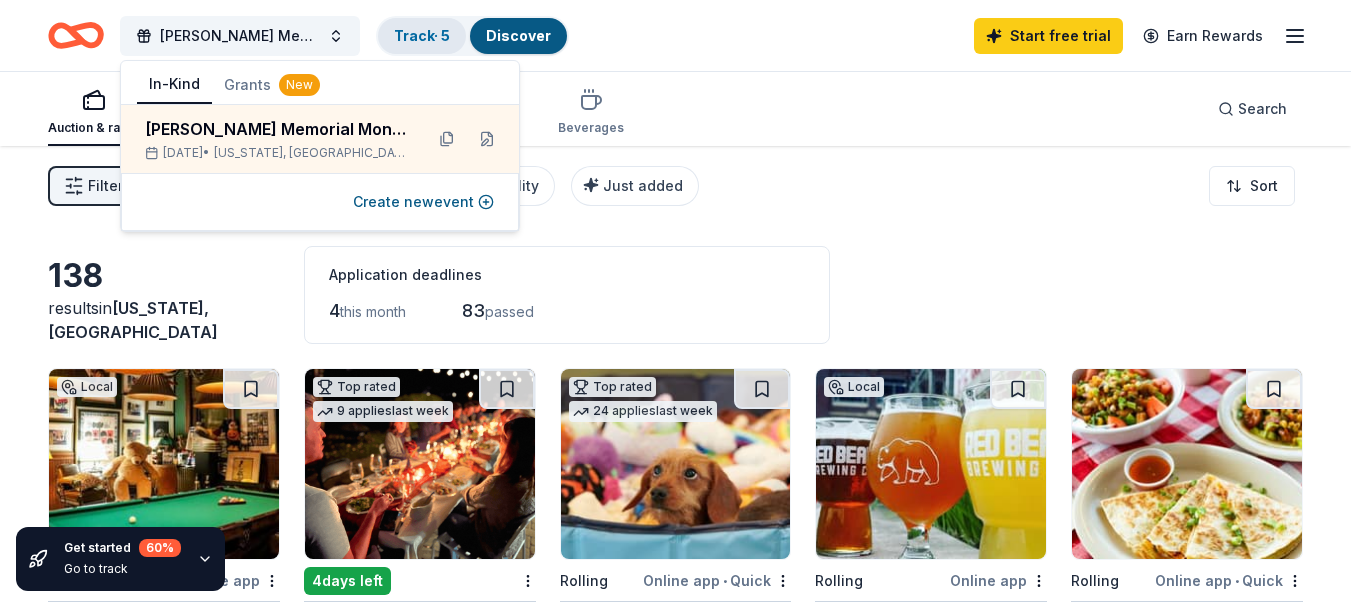 click on "Track  · 5" at bounding box center [422, 35] 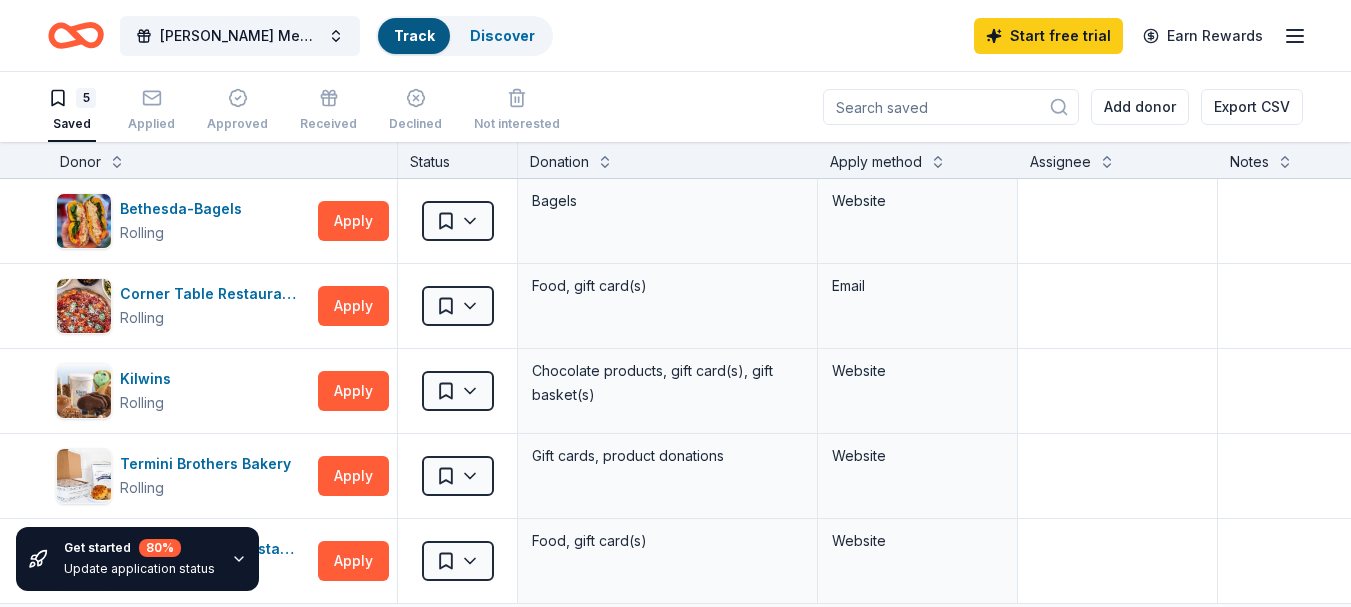 scroll, scrollTop: 1, scrollLeft: 0, axis: vertical 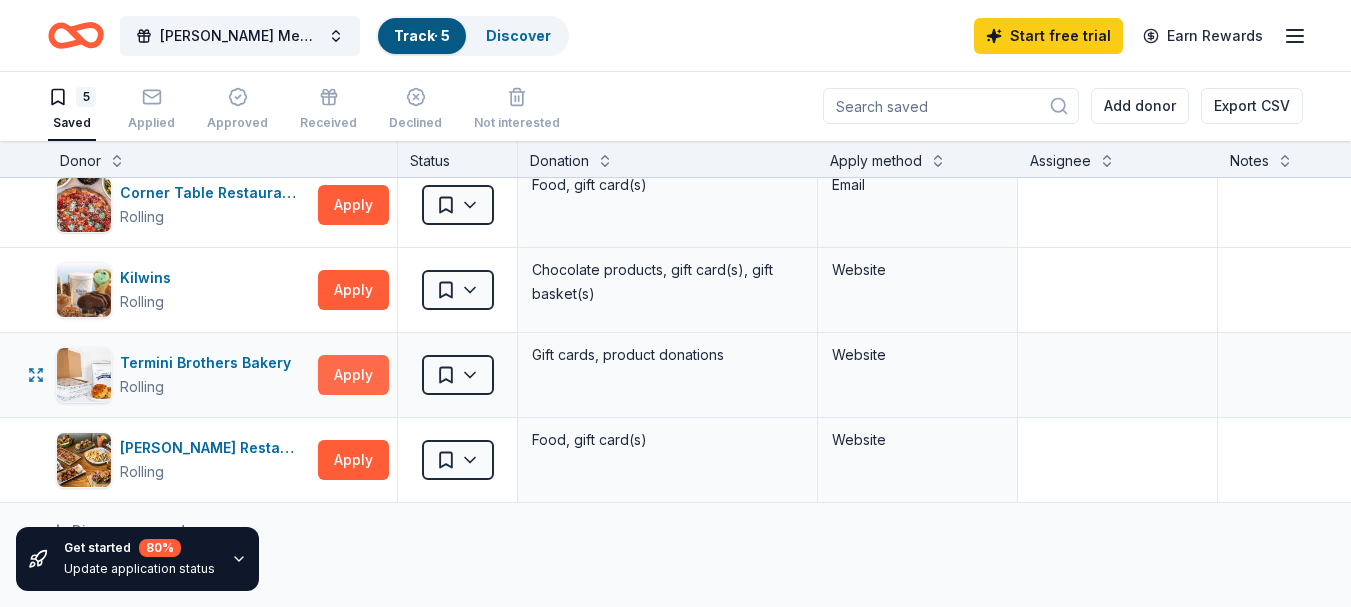 click on "Apply" at bounding box center (353, 375) 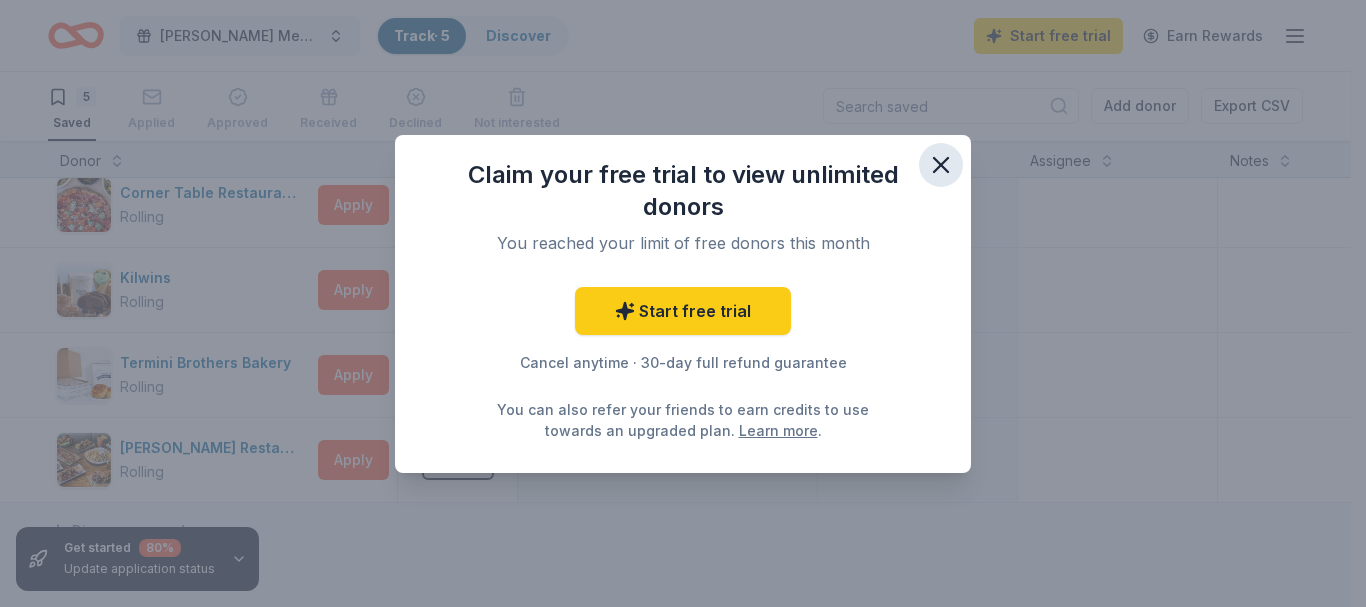 click 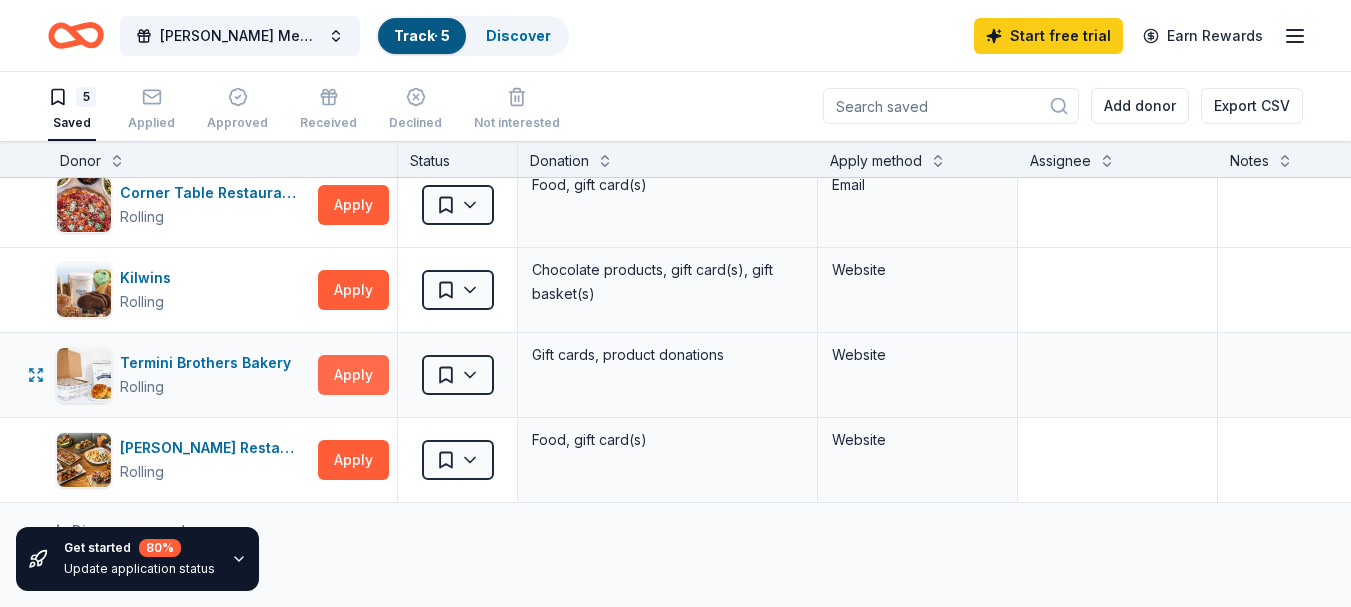 click on "Apply" at bounding box center (353, 375) 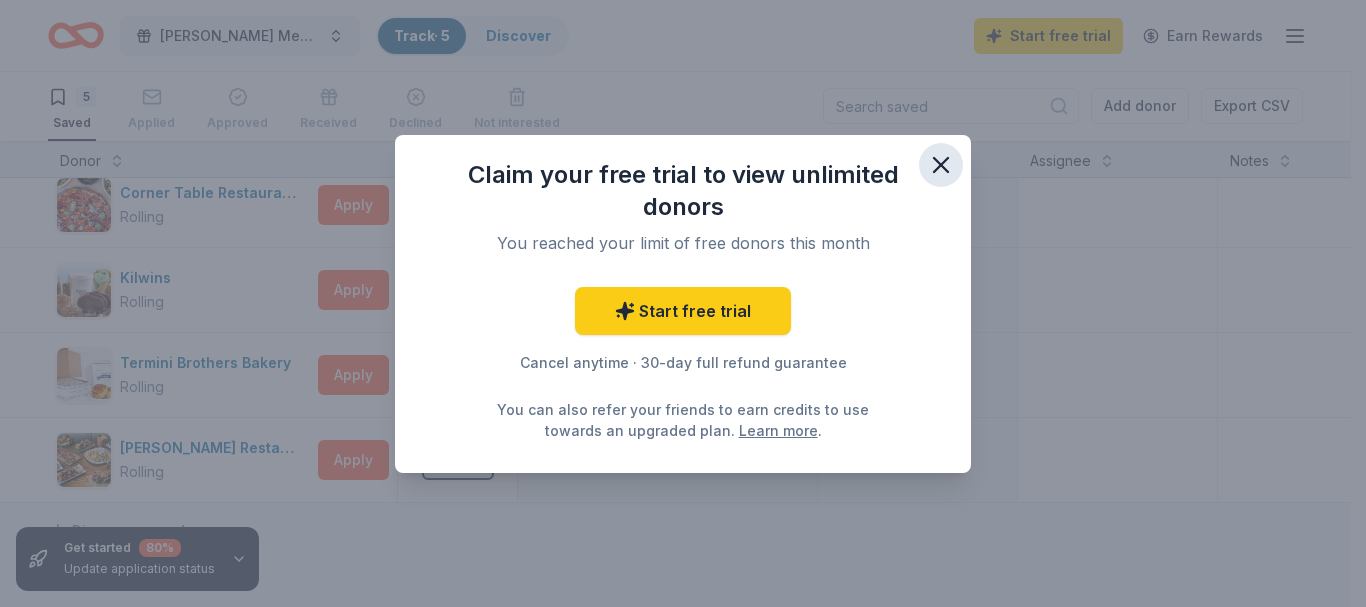 click 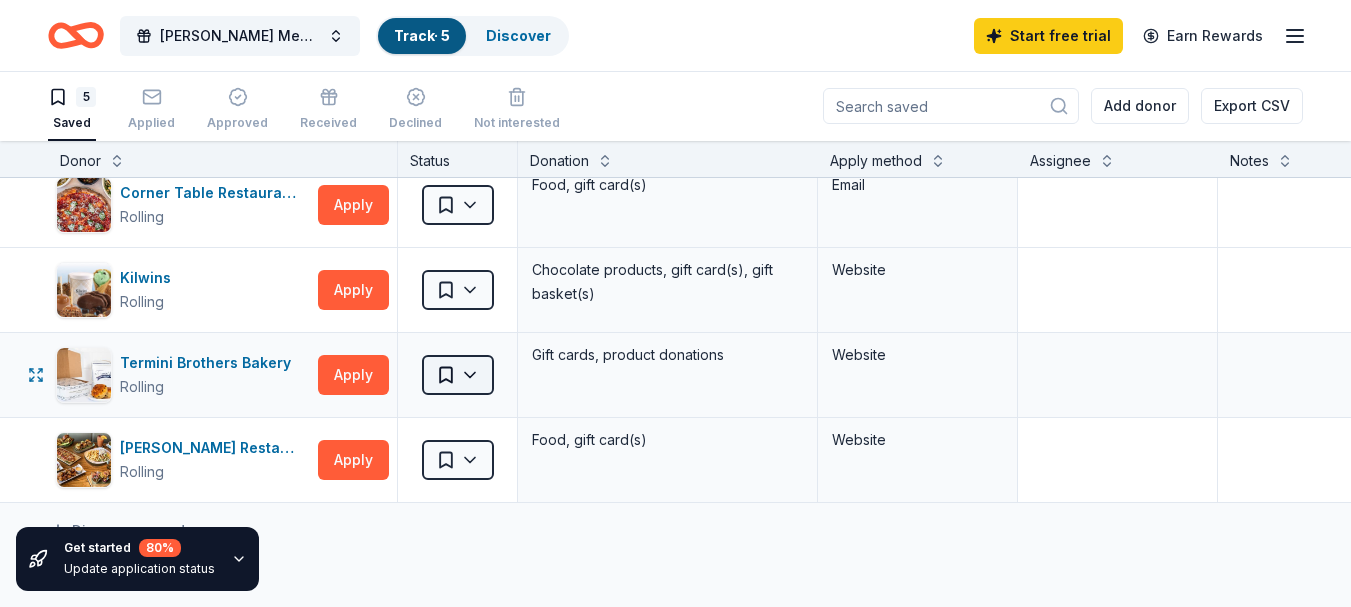 click on "Jones Memorial Monthly Food and Clothing Distribution Track  · 5 Discover Start free  trial Earn Rewards 5 Saved Applied Approved Received Declined Not interested Add donor Export CSV Get started 80 % Update application status Donor Status Donation Apply method Assignee Notes Bethesda-Bagels Rolling Apply Saved Bagels Website Corner Table Restaurants Rolling Apply Saved Food, gift card(s) Email Kilwins Rolling Apply Saved Chocolate products, gift card(s), gift basket(s) Website Termini Brothers Bakery Rolling Apply Saved Gift cards, product donations Website Thompson Restaurants Rolling Apply Saved Food, gift card(s) Website   Discover more donors Saved Save" at bounding box center (675, 302) 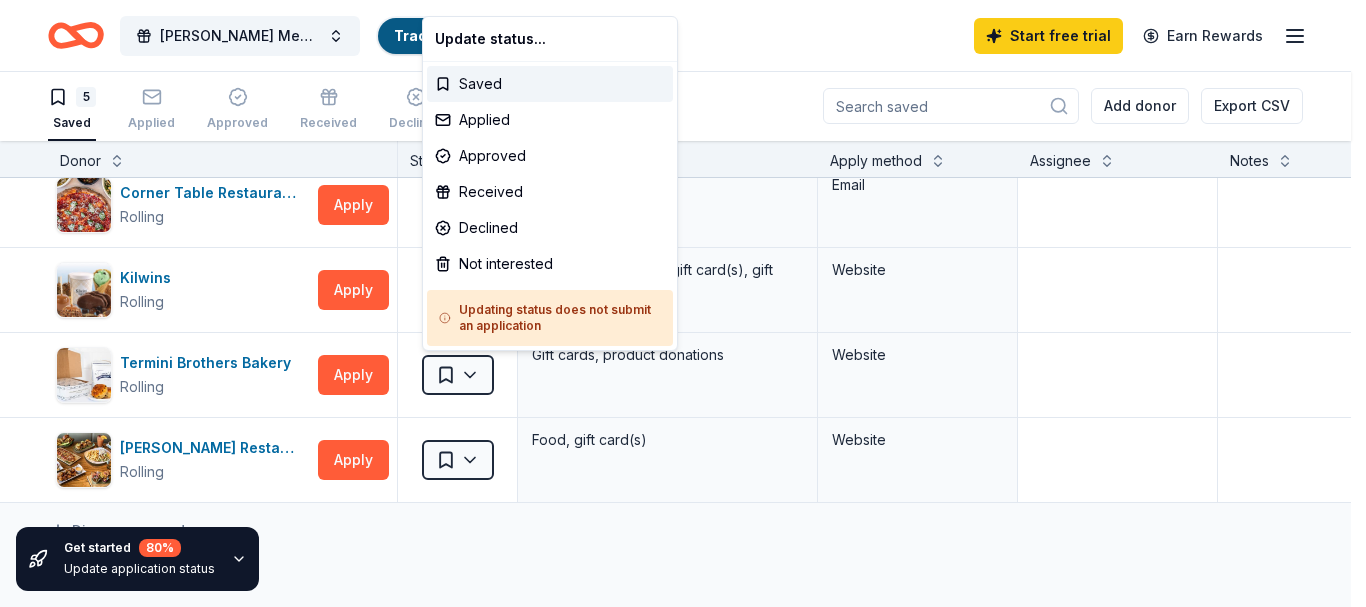 click on "Jones Memorial Monthly Food and Clothing Distribution Track  · 5 Discover Start free  trial Earn Rewards 5 Saved Applied Approved Received Declined Not interested Add donor Export CSV Get started 80 % Update application status Donor Status Donation Apply method Assignee Notes Bethesda-Bagels Rolling Apply Saved Bagels Website Corner Table Restaurants Rolling Apply Saved Food, gift card(s) Email Kilwins Rolling Apply Saved Chocolate products, gift card(s), gift basket(s) Website Termini Brothers Bakery Rolling Apply Saved Gift cards, product donations Website Thompson Restaurants Rolling Apply Saved Food, gift card(s) Website   Discover more donors Saved Save Update status... Saved Applied Approved Received Declined Not interested Updating status does not submit an application" at bounding box center (683, 302) 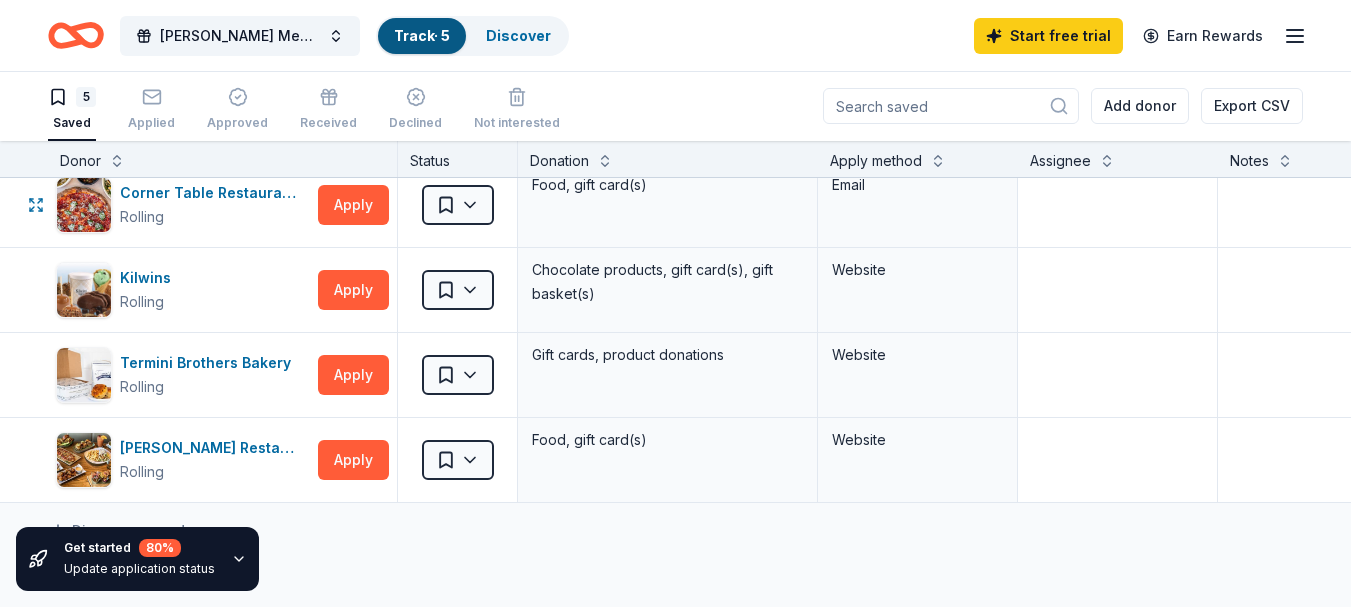 click on "Apply" at bounding box center [353, 205] 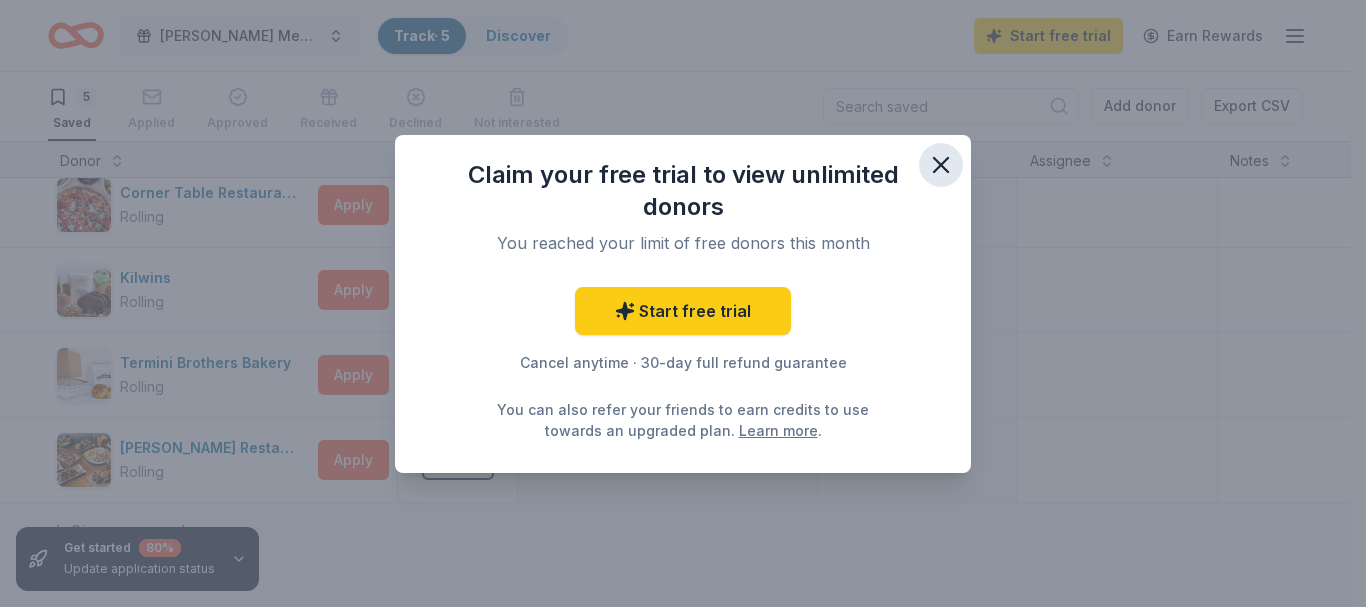 click 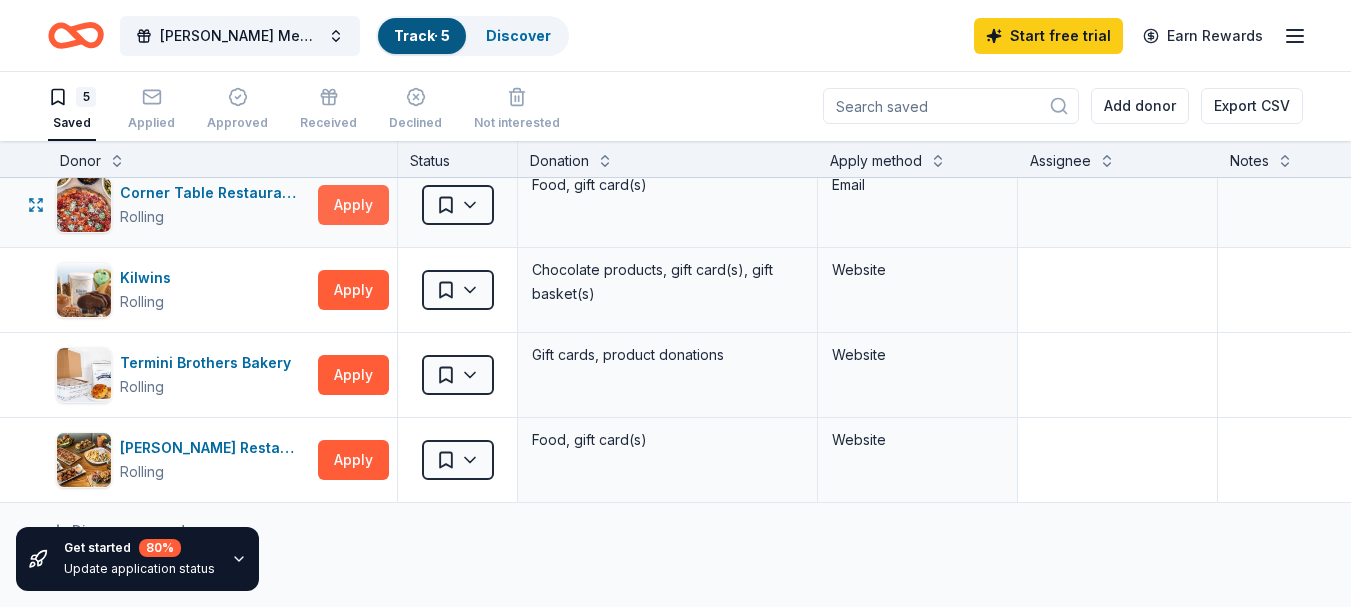 click on "Apply" at bounding box center [353, 205] 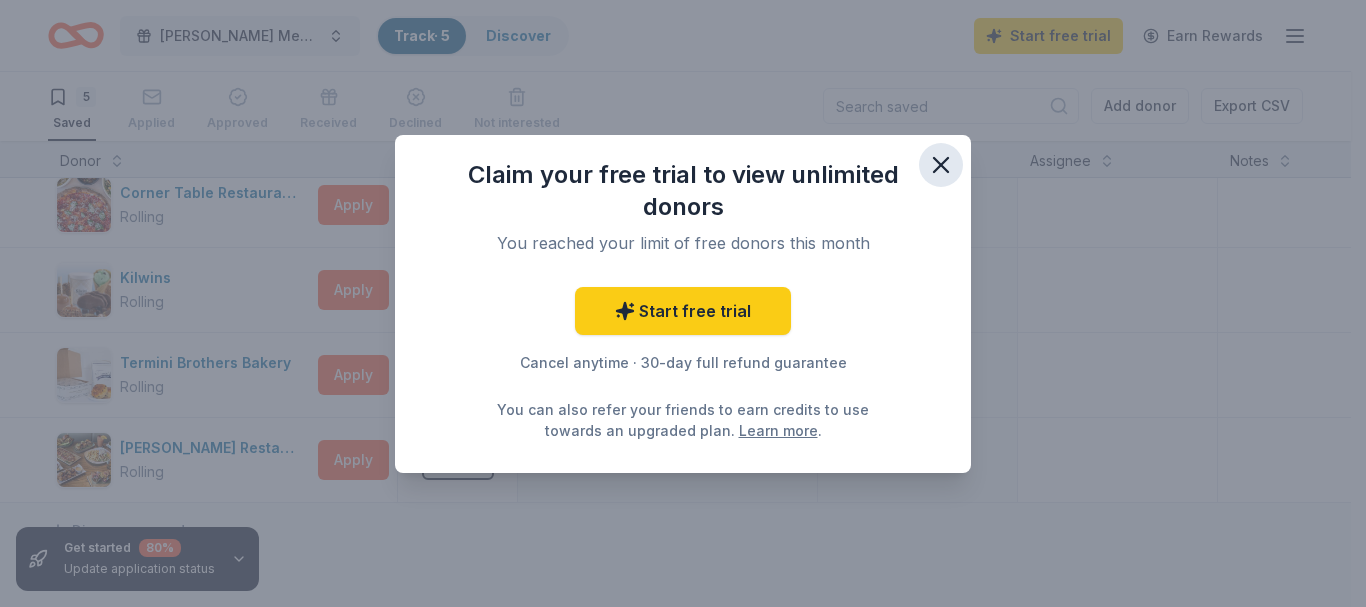 click 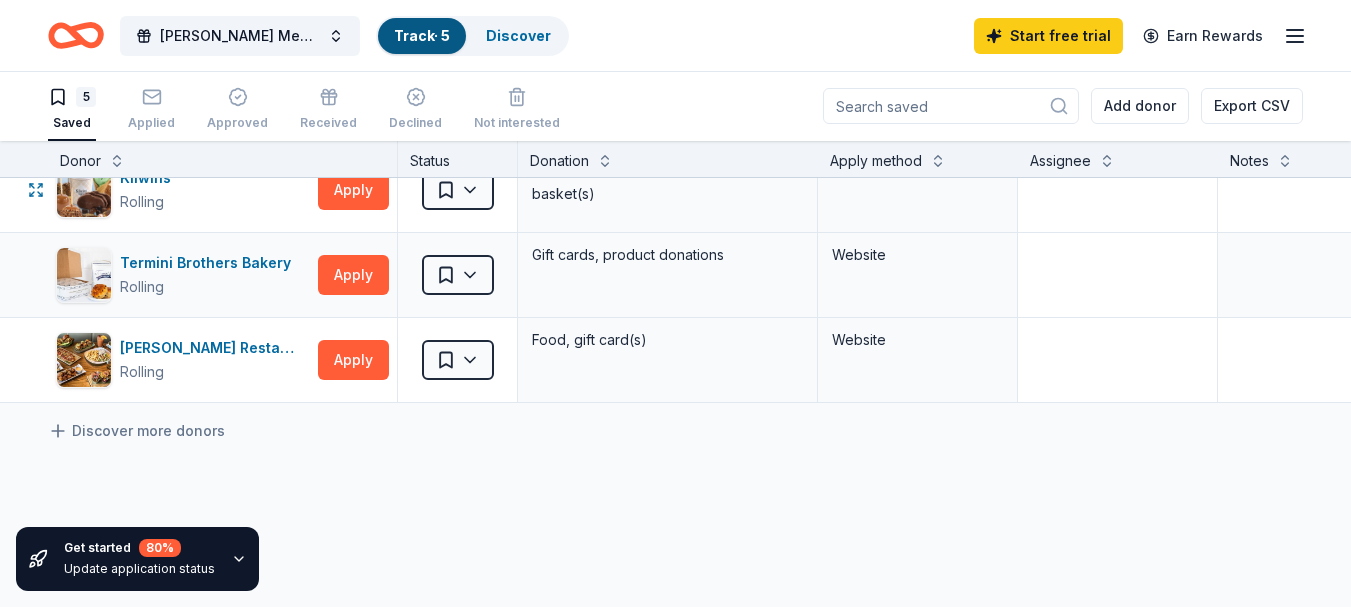 scroll, scrollTop: 387, scrollLeft: 0, axis: vertical 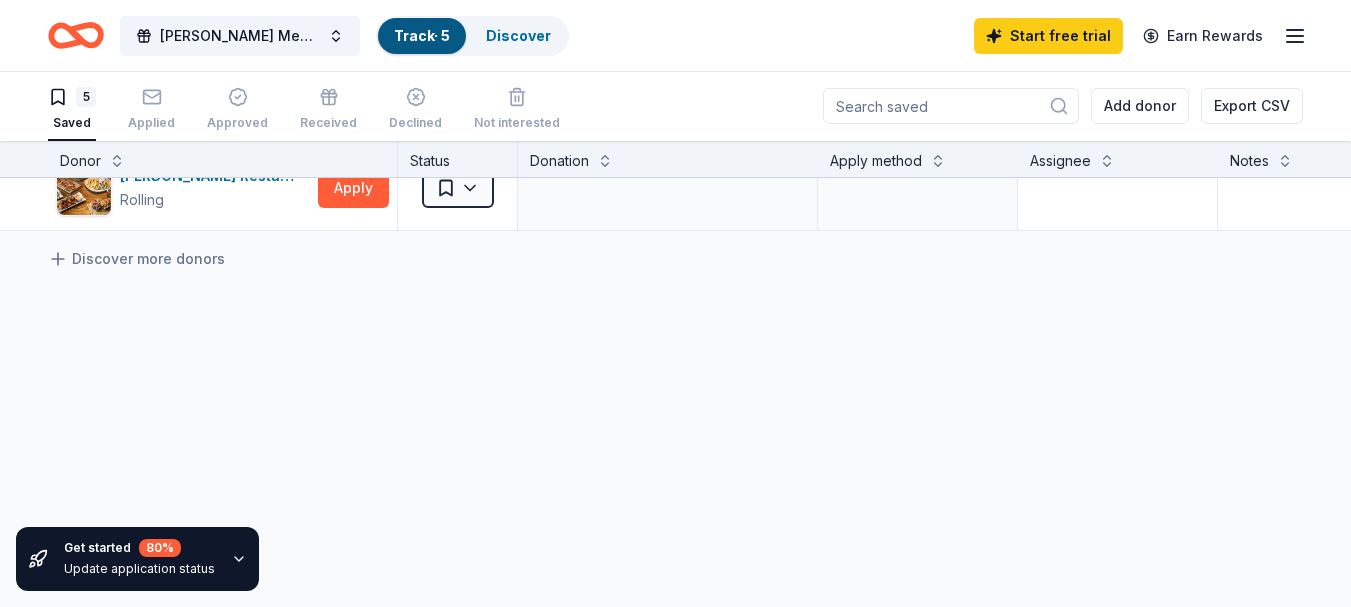 click 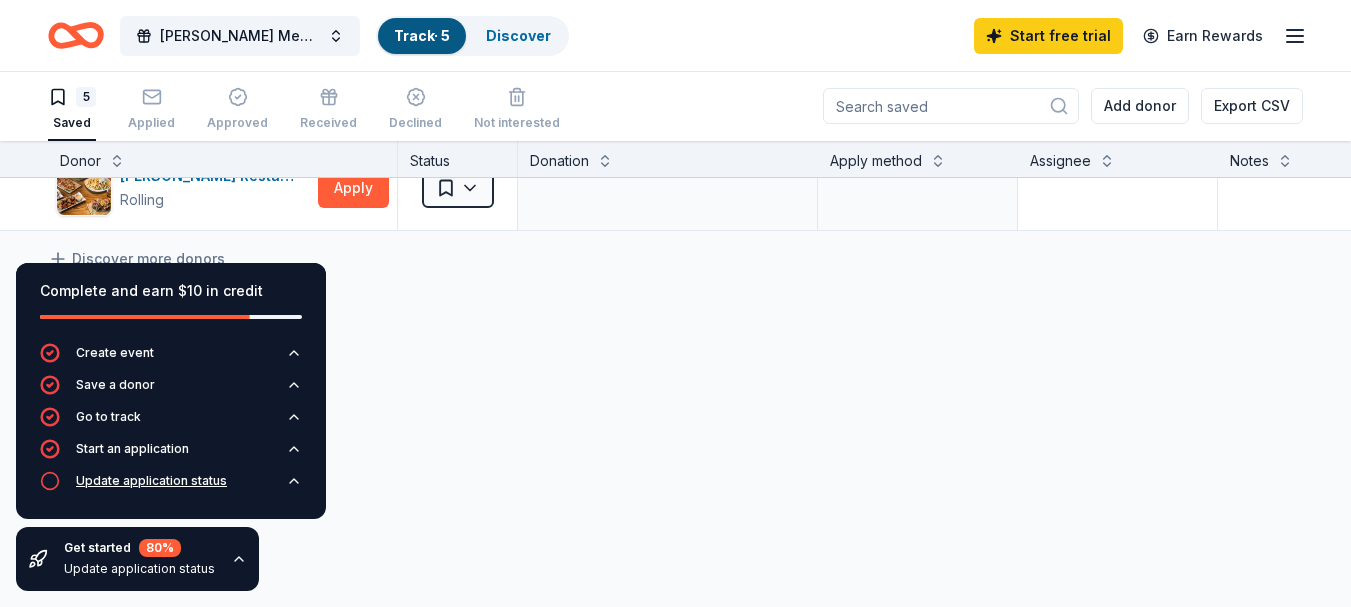 click on "Update application status" at bounding box center [151, 481] 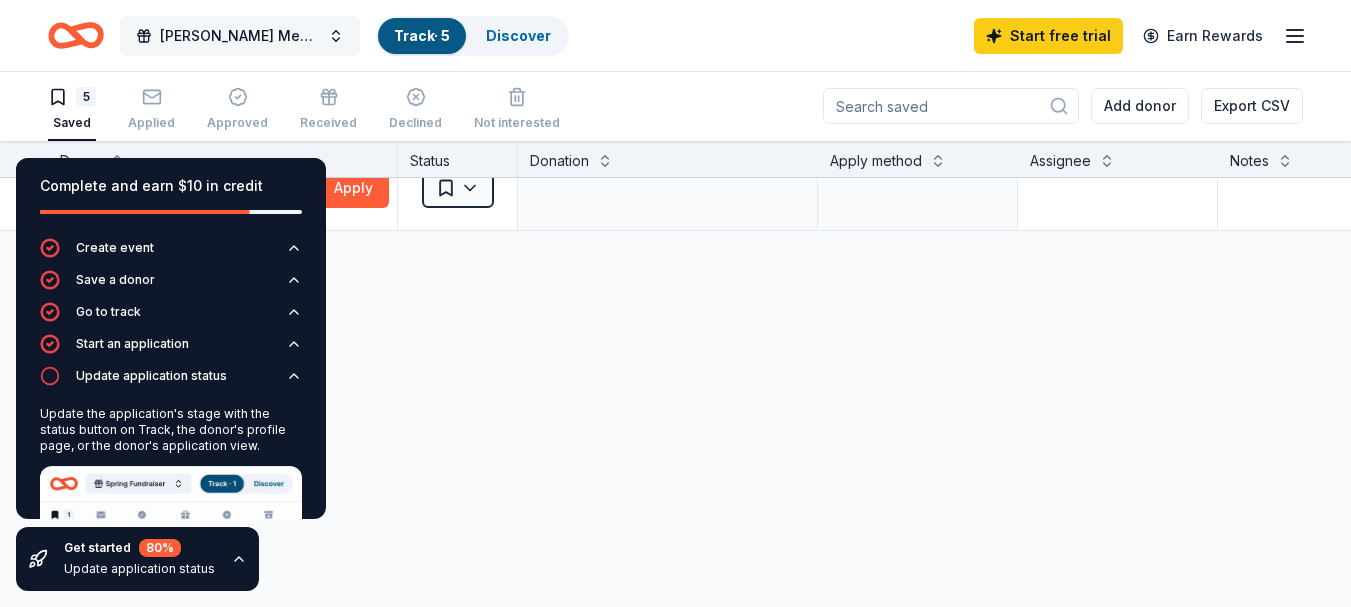click on "[PERSON_NAME] Memorial Monthly Food and Clothing Distribution" at bounding box center (240, 36) 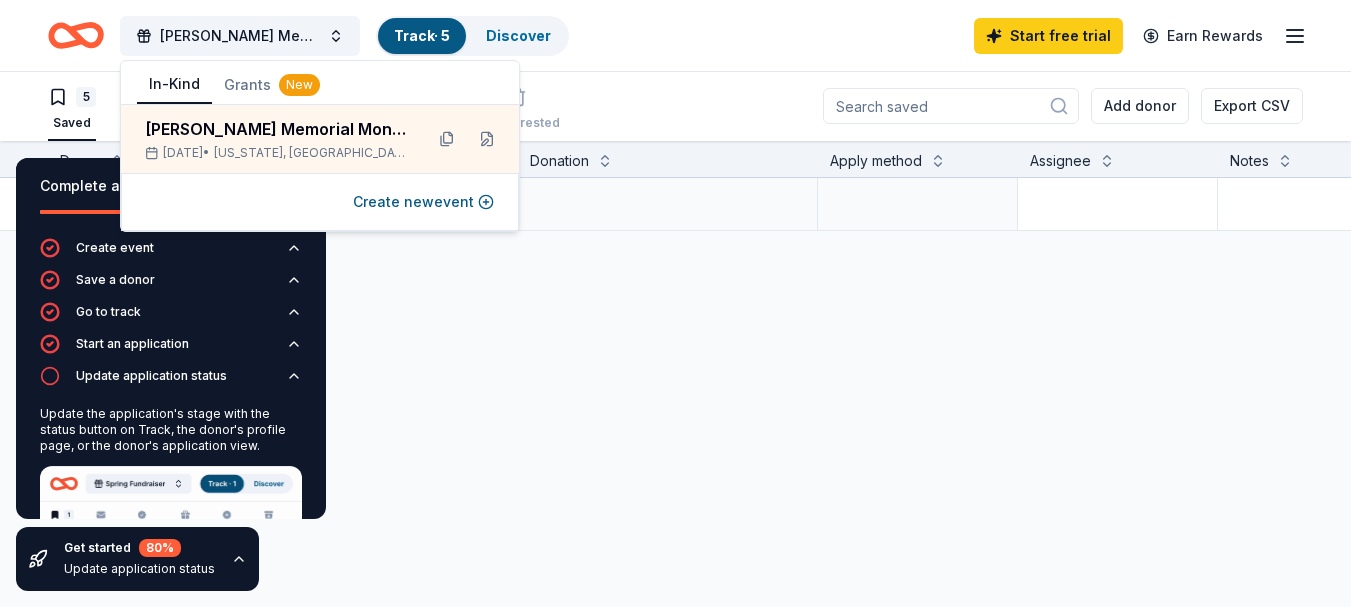 click on "Bethesda-Bagels Rolling Apply Saved Bagels Website Corner Table Restaurants Rolling Apply Saved Food, gift card(s) Email Kilwins Rolling Apply Saved Chocolate products, gift card(s), gift basket(s) Website Termini Brothers Bakery Rolling Apply Saved Gift cards, product donations Website Thompson Restaurants Rolling Apply Saved Food, gift card(s) Website   Discover more donors" at bounding box center [783, 206] 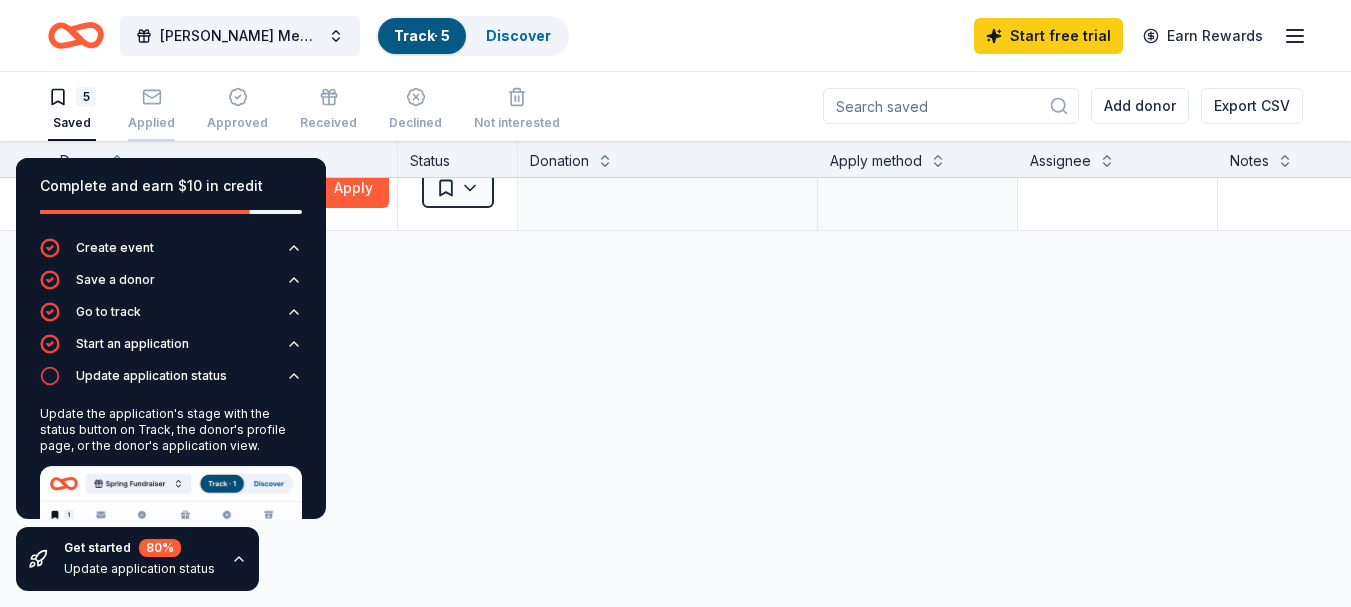 click on "Applied" at bounding box center [151, 123] 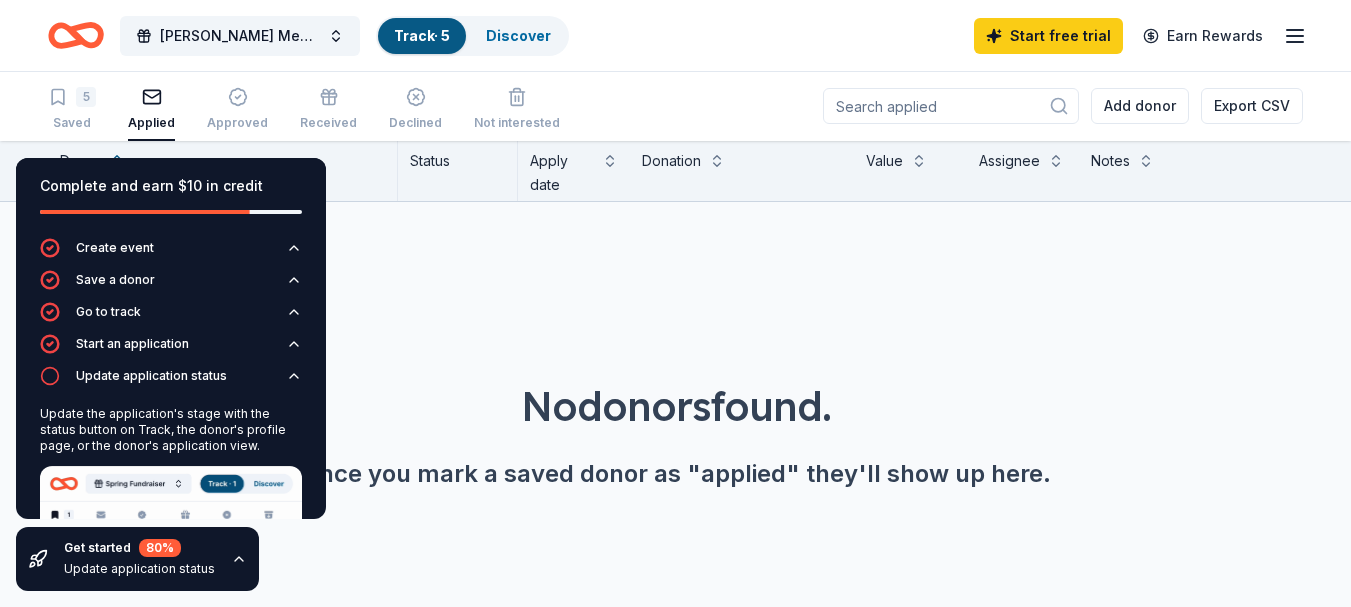 scroll, scrollTop: 0, scrollLeft: 0, axis: both 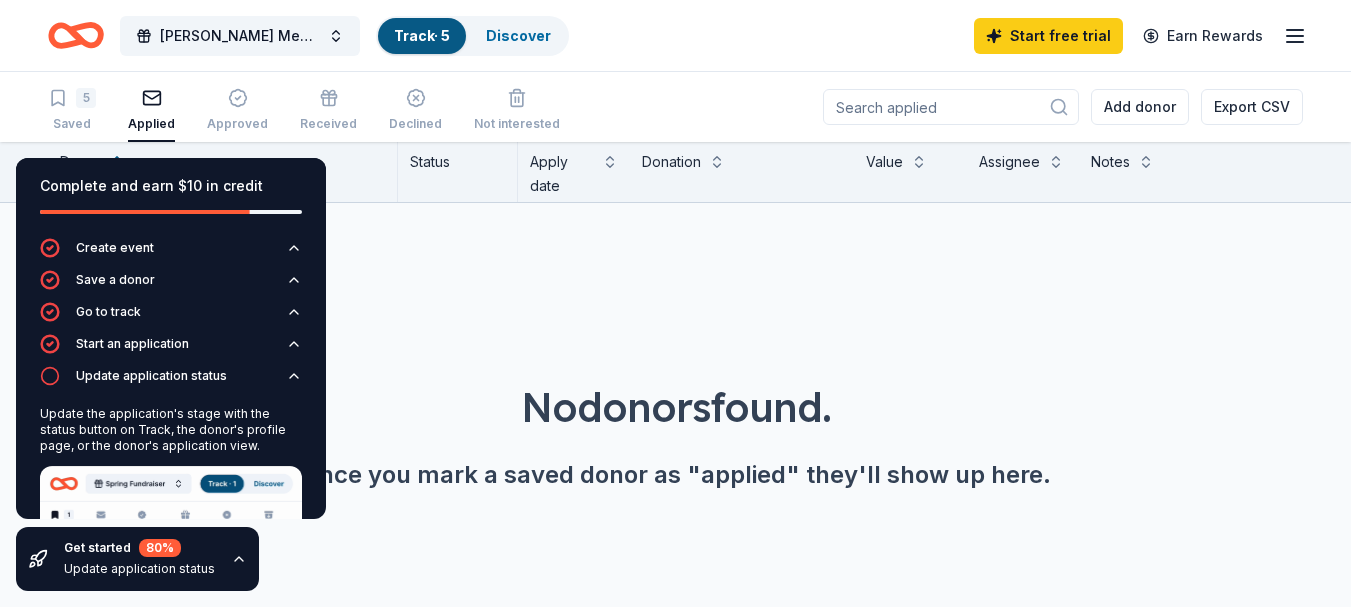 click on "No  donors  found. Once you mark a saved donor as "applied"
they'll show up here." at bounding box center (675, 379) 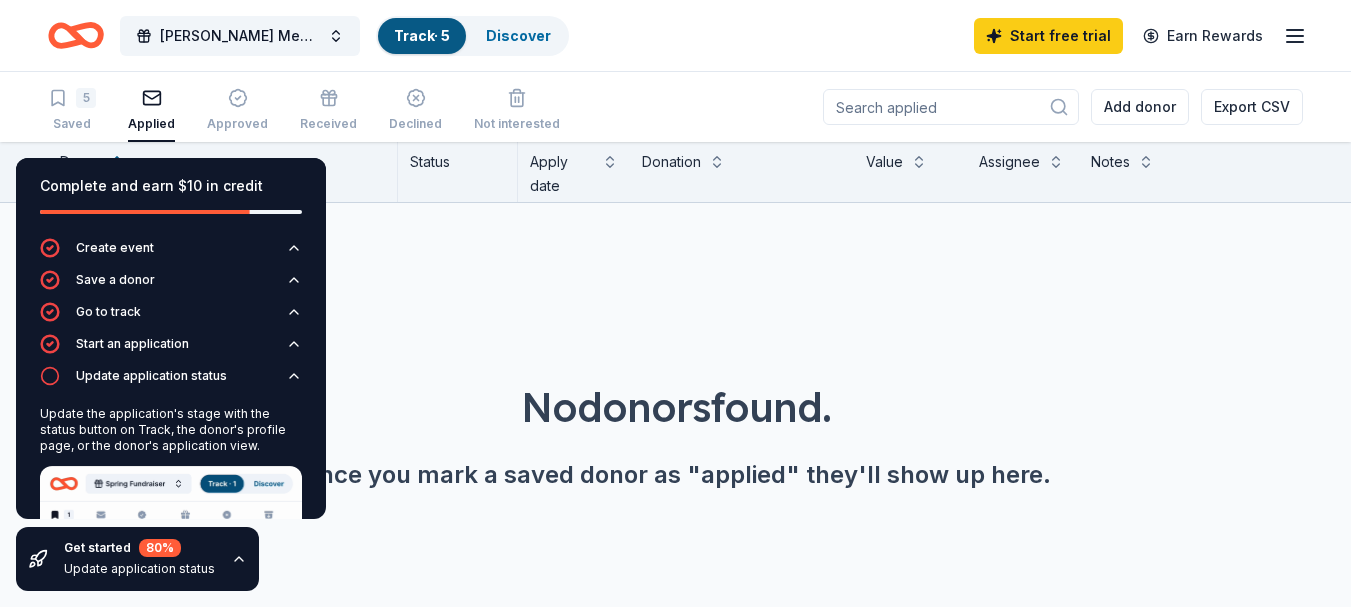 click on "Track  · 5" at bounding box center [422, 35] 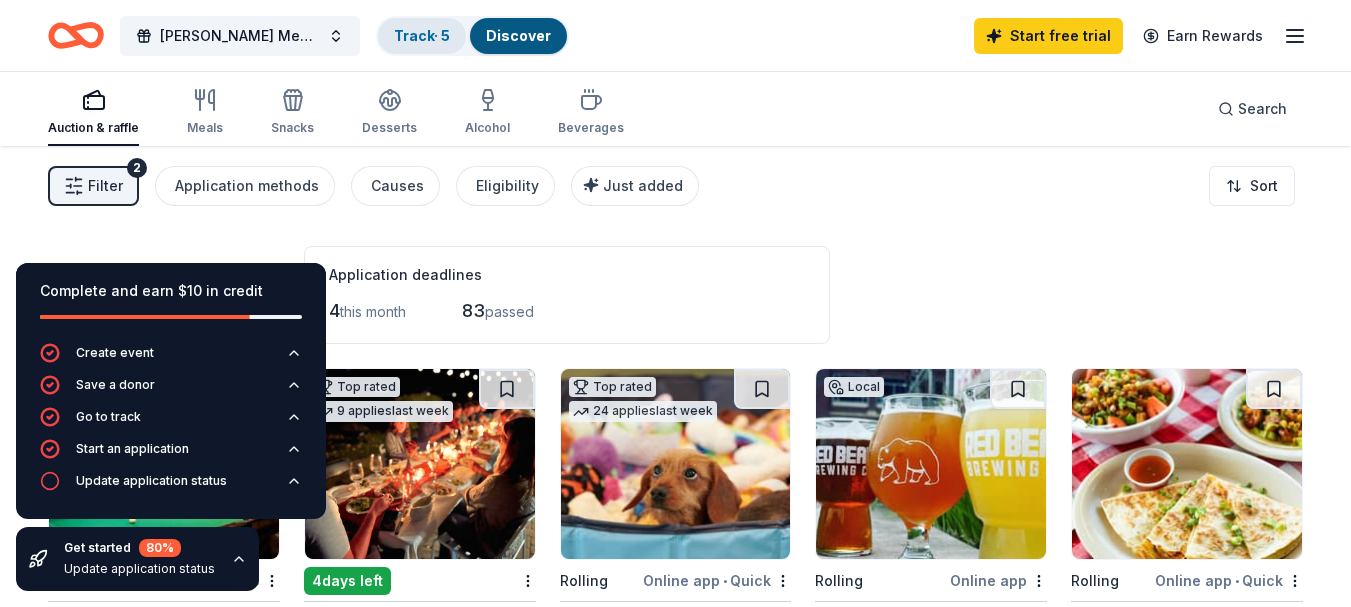 click on "Track  · 5" at bounding box center [422, 35] 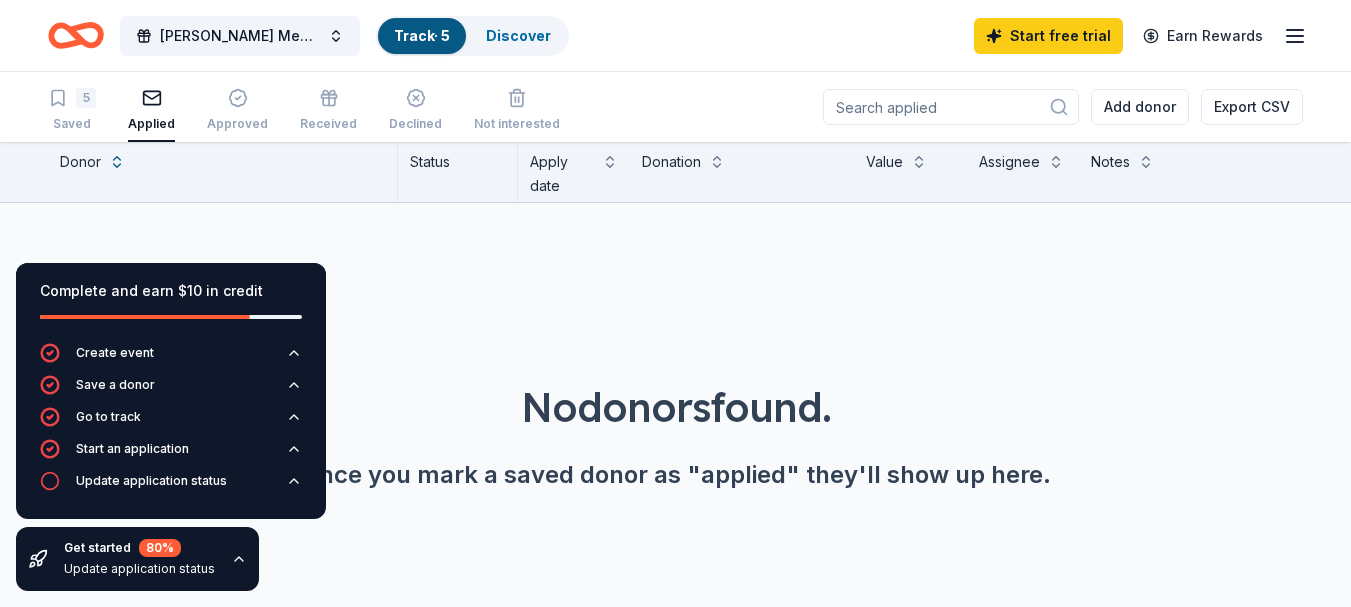 scroll, scrollTop: 1, scrollLeft: 0, axis: vertical 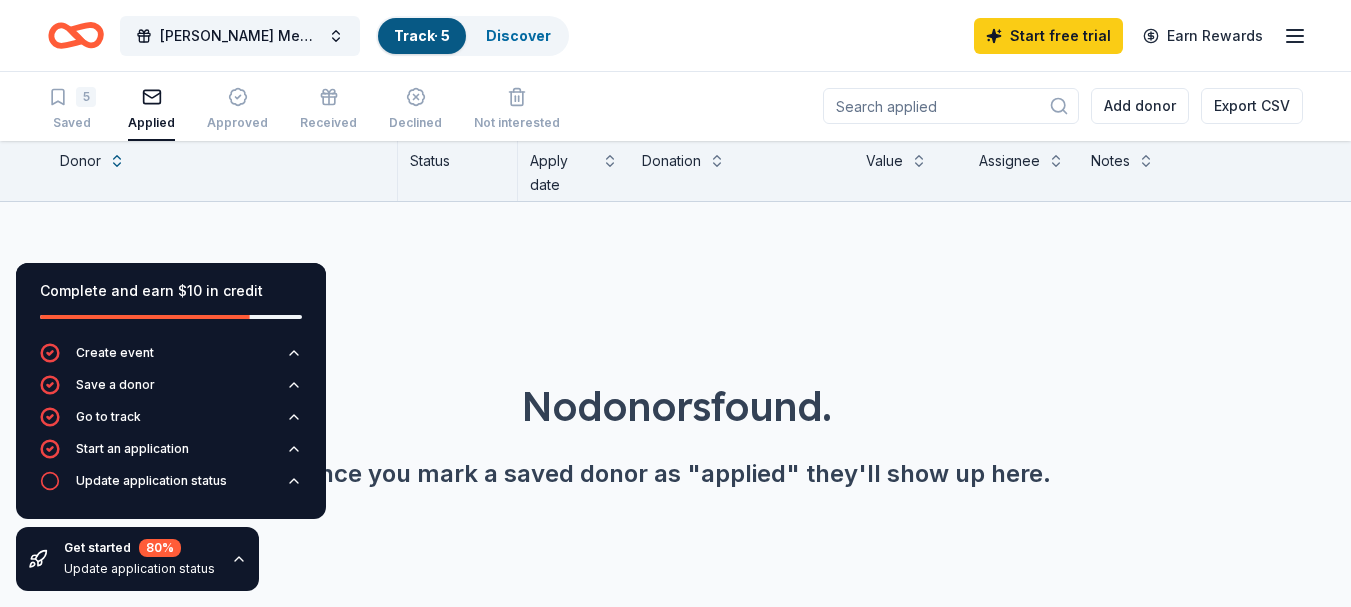 click on "Status" at bounding box center [458, 171] 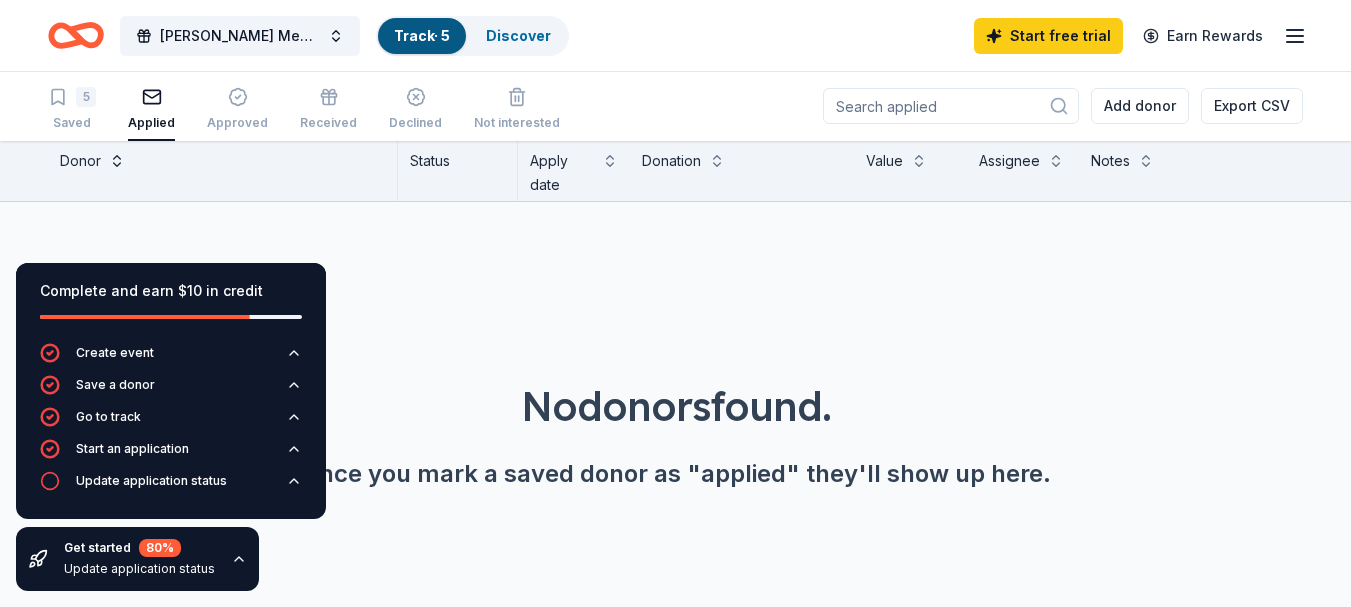 click at bounding box center (117, 159) 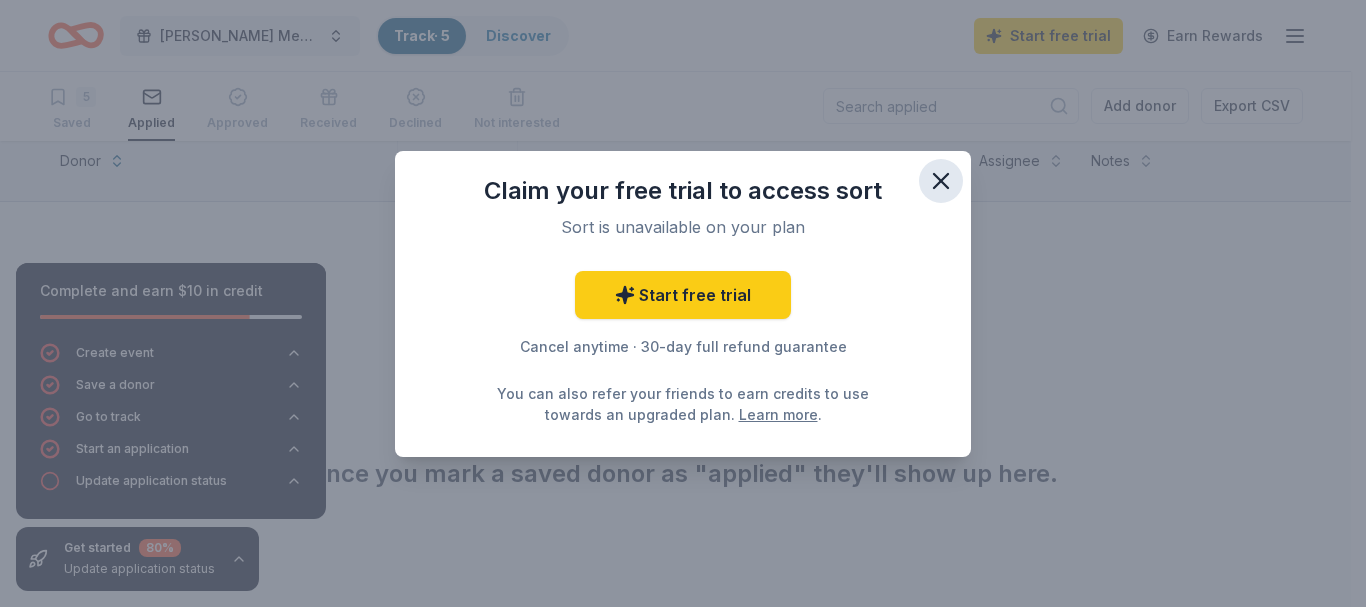 click 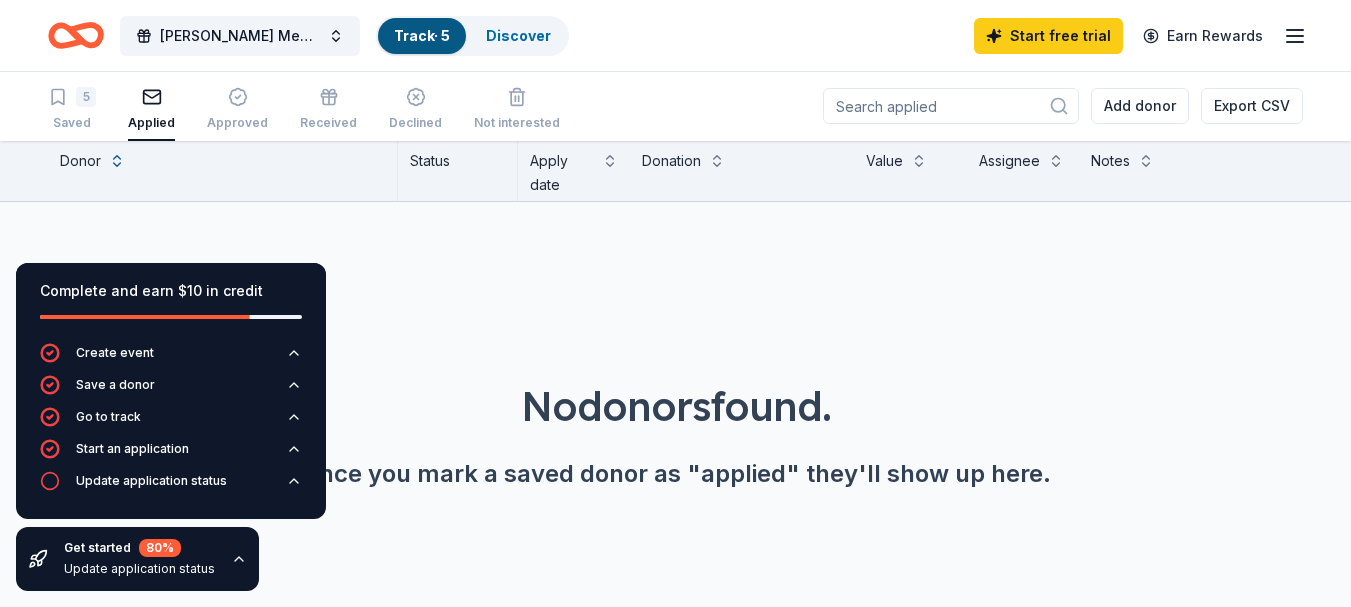 click on "Applied" at bounding box center (151, 123) 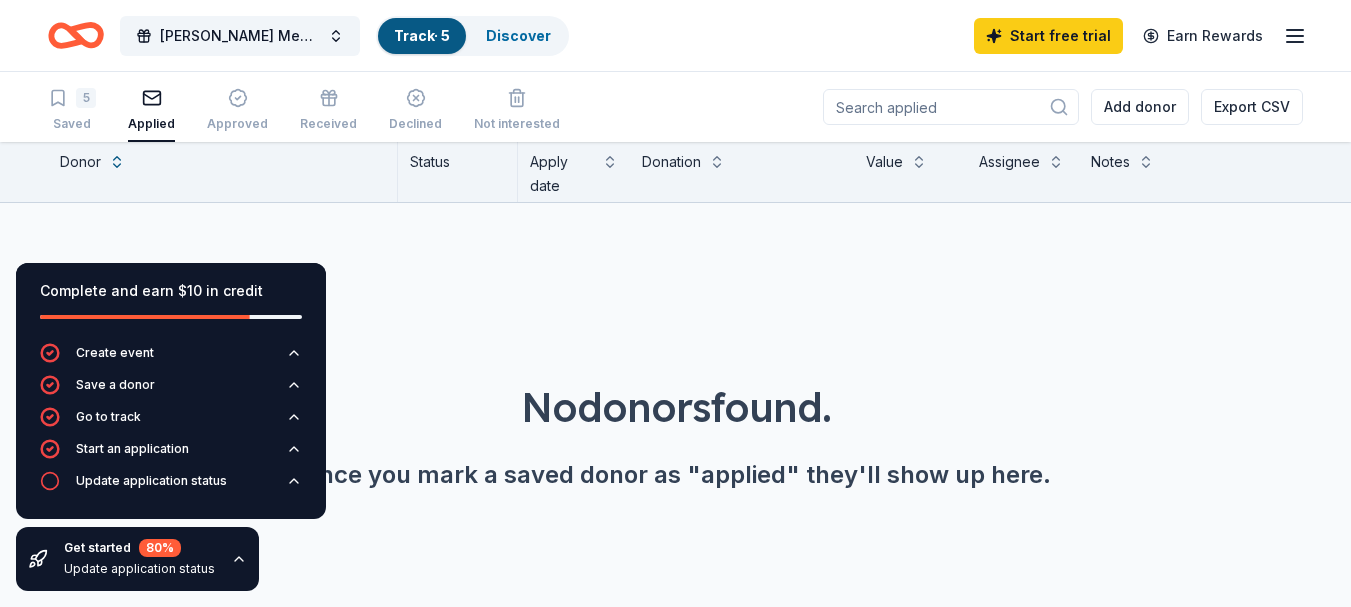 scroll, scrollTop: 1, scrollLeft: 0, axis: vertical 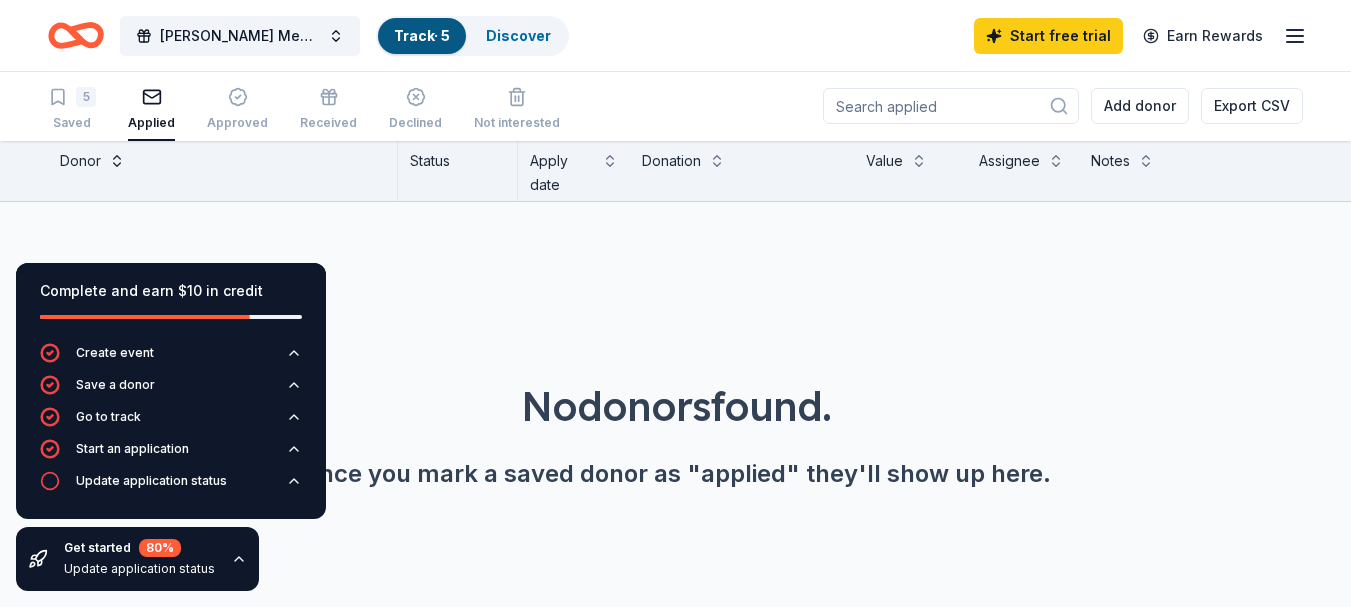 click at bounding box center [117, 159] 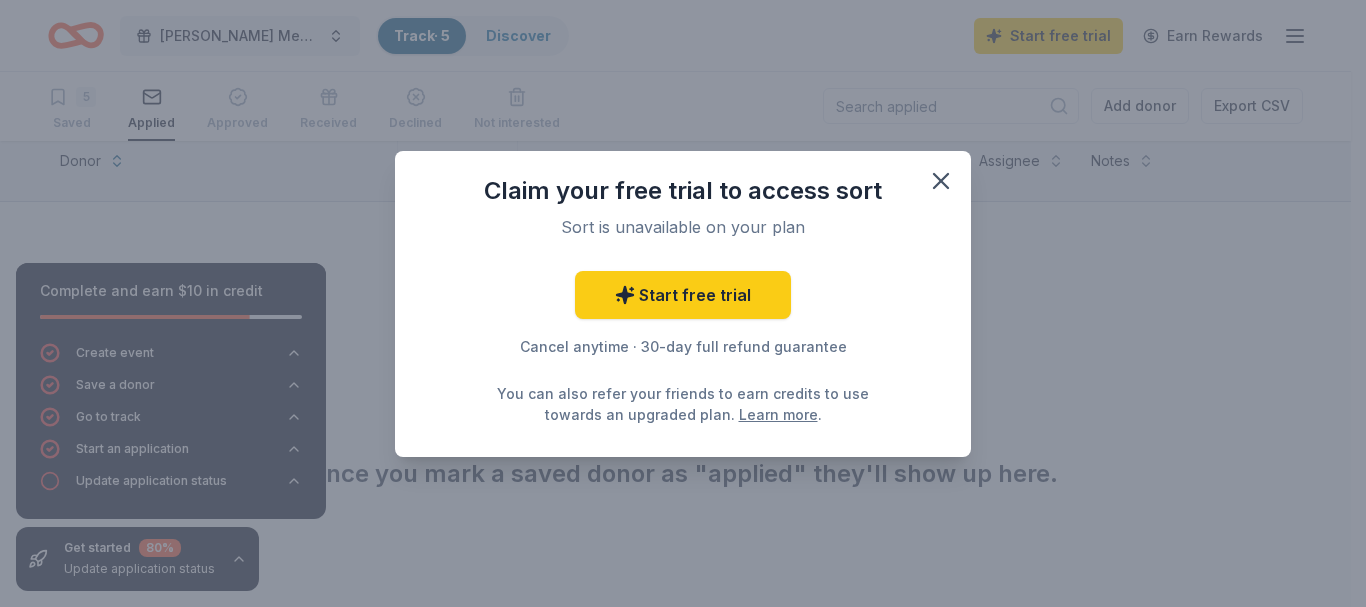 click on "Claim your free trial to access sort Sort is unavailable on your plan Start free  trial Cancel anytime · 30-day full refund guarantee You can also refer your friends to earn credits to use towards an upgraded plan.   Learn more ." at bounding box center (683, 303) 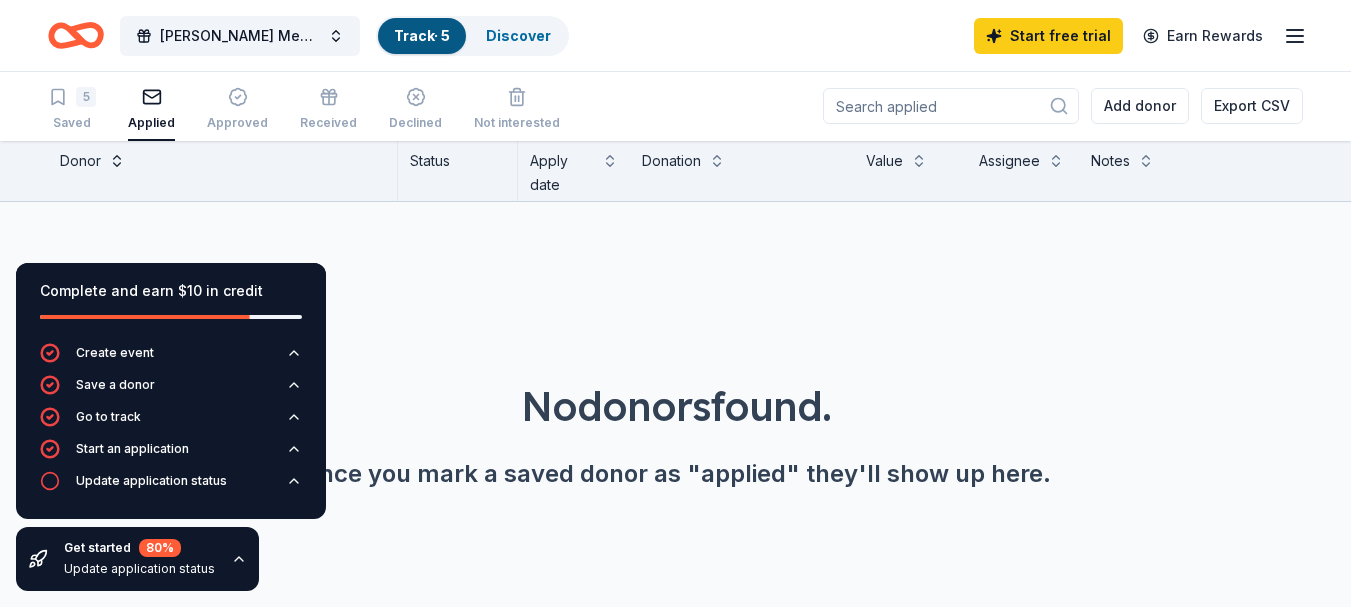 click at bounding box center (117, 159) 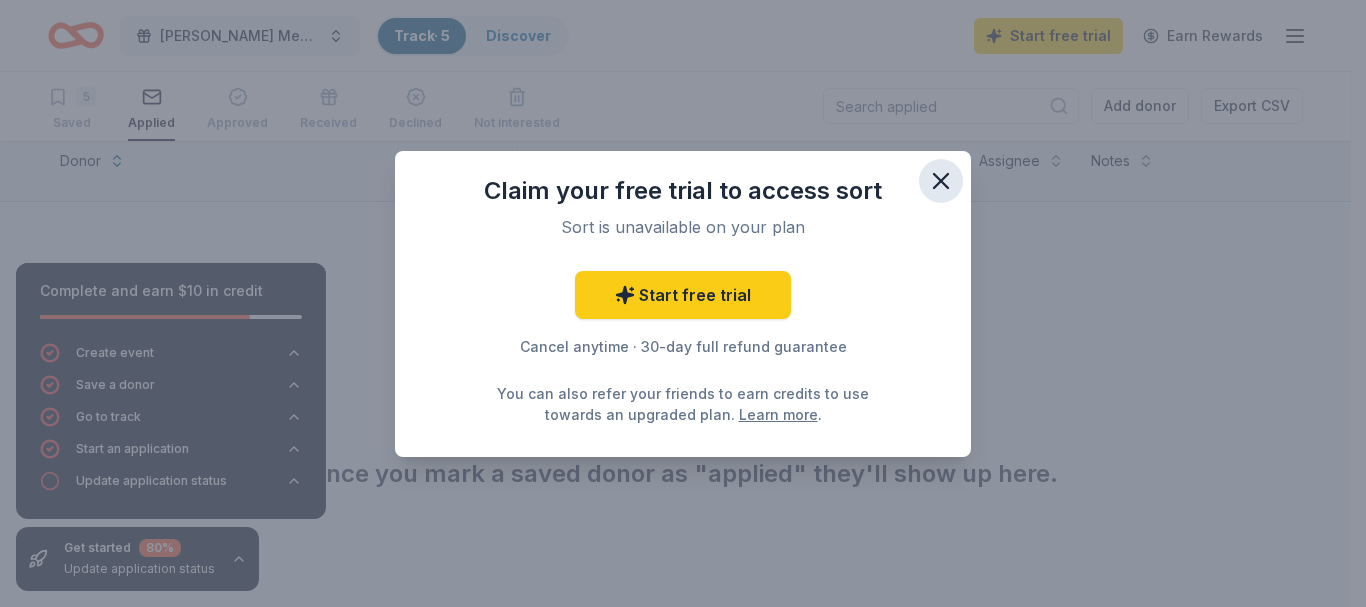 click 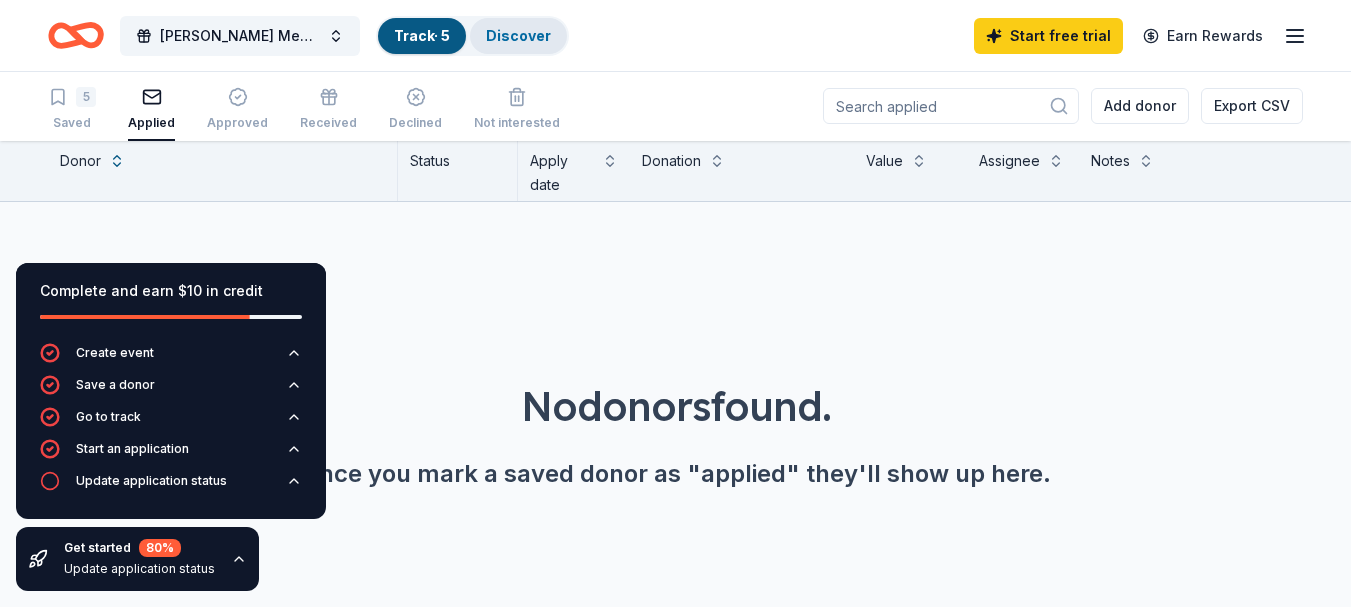 click on "Discover" at bounding box center (518, 35) 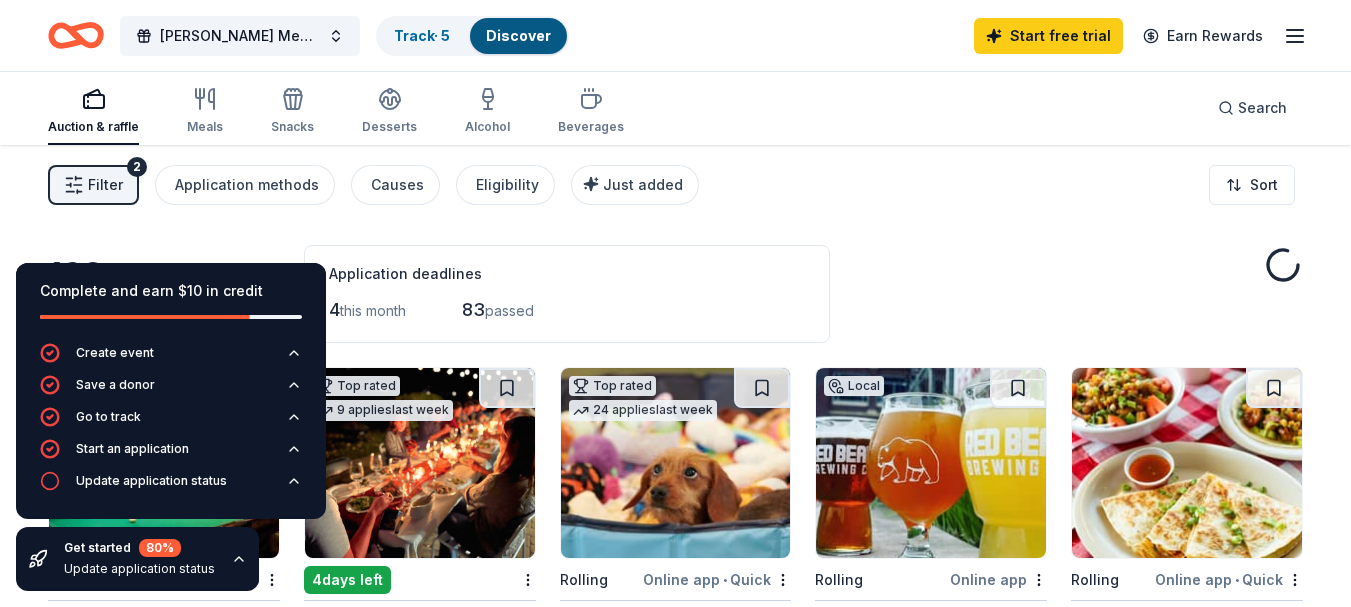 scroll, scrollTop: 0, scrollLeft: 0, axis: both 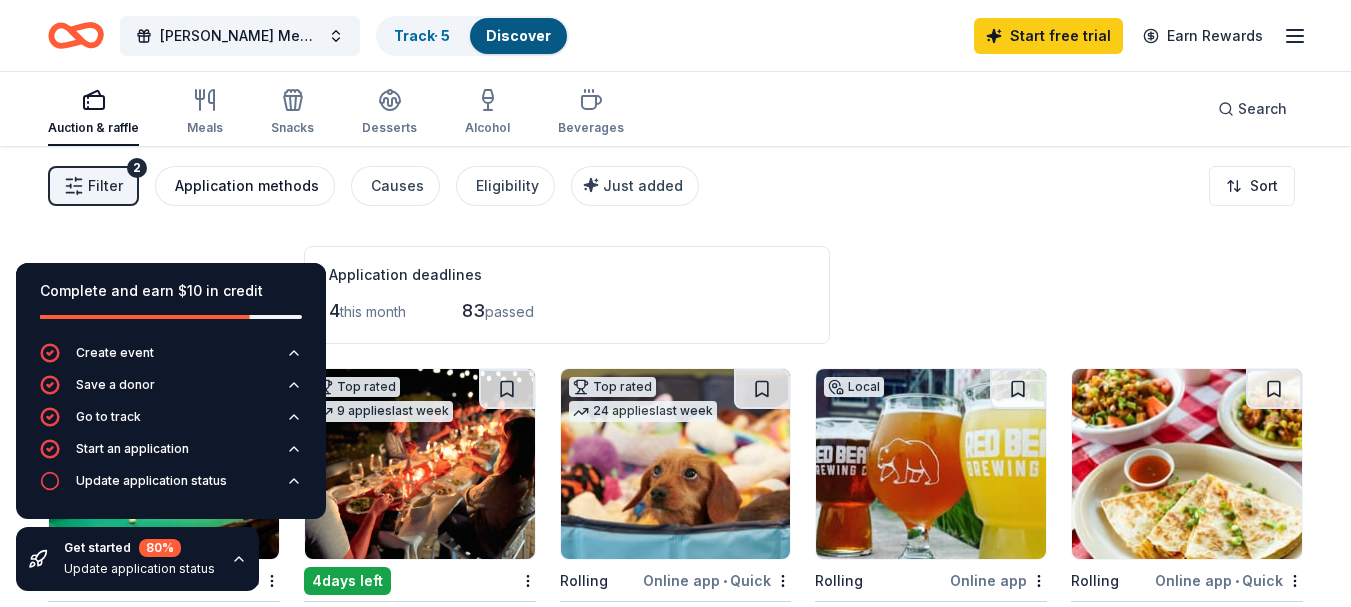 click on "Application methods" at bounding box center (247, 186) 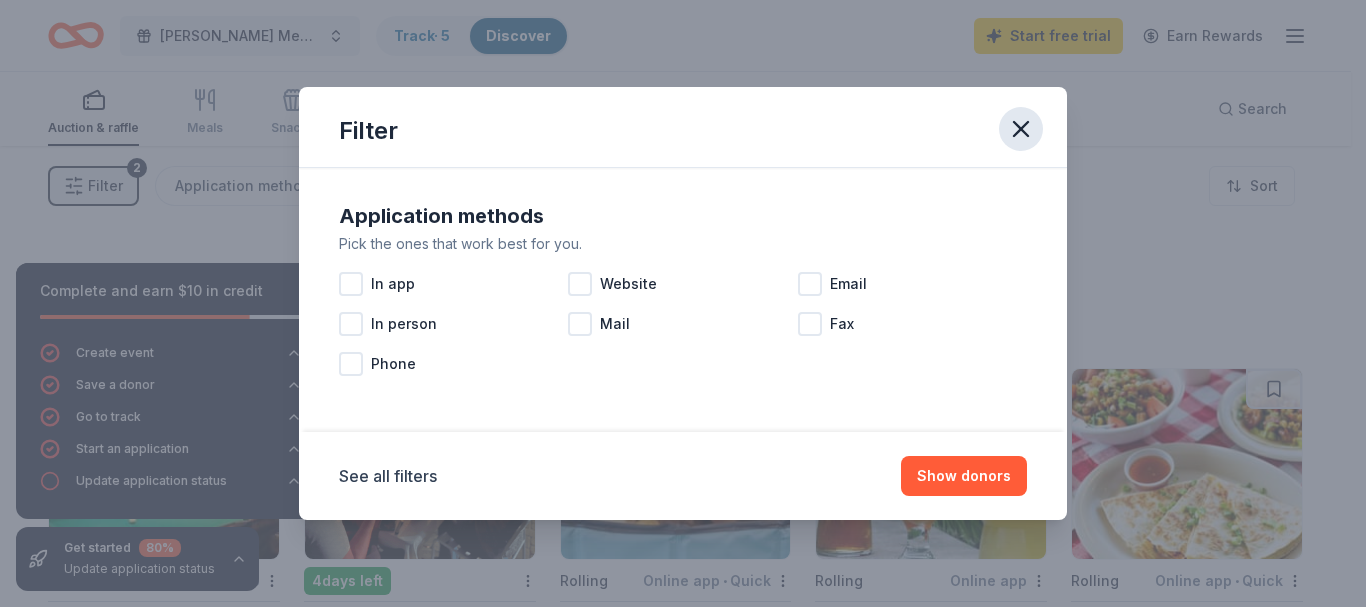 click 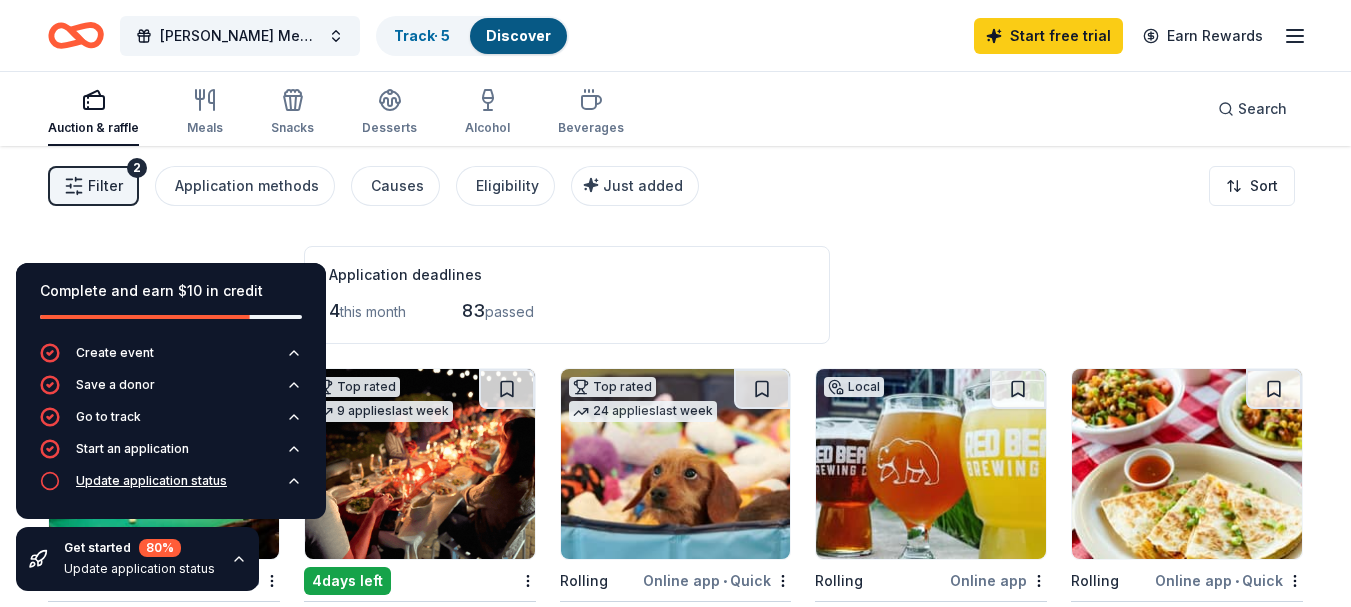 click 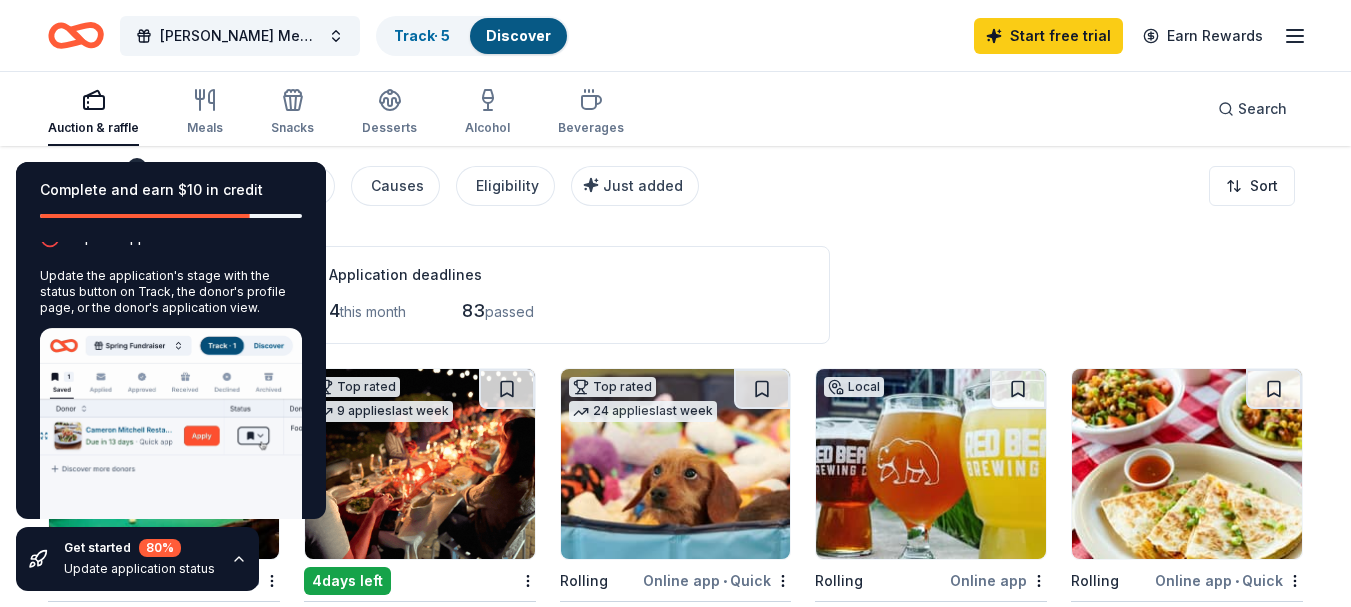 scroll, scrollTop: 147, scrollLeft: 0, axis: vertical 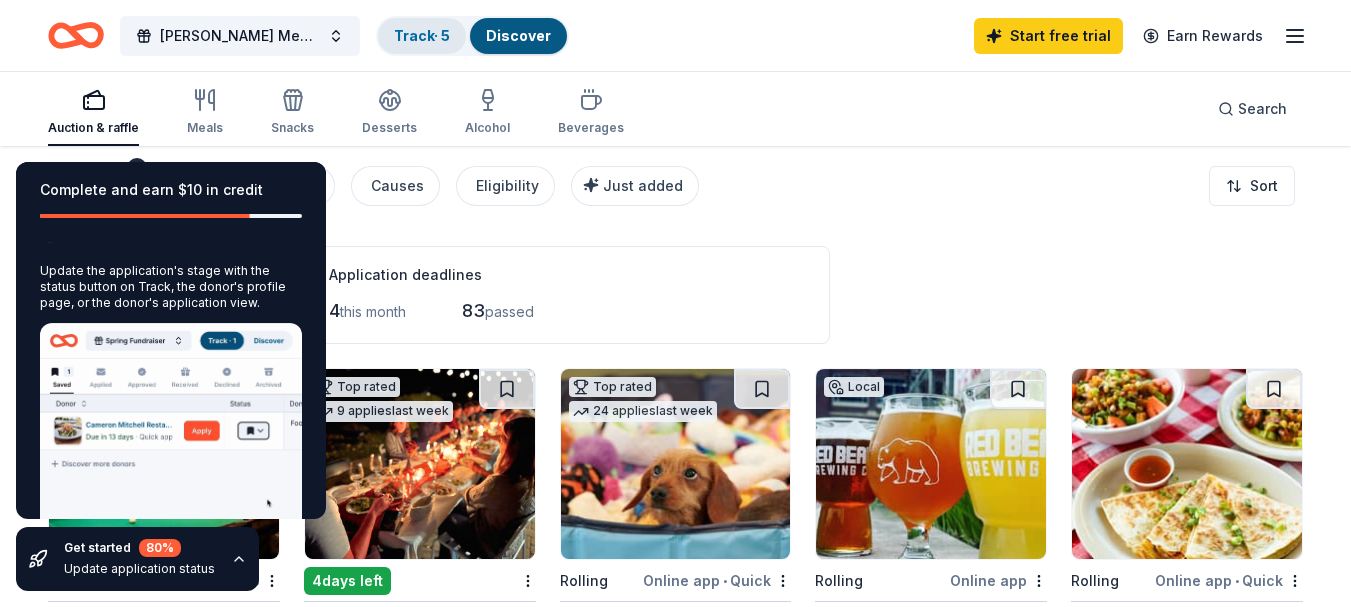 click on "Track  · 5" at bounding box center [422, 35] 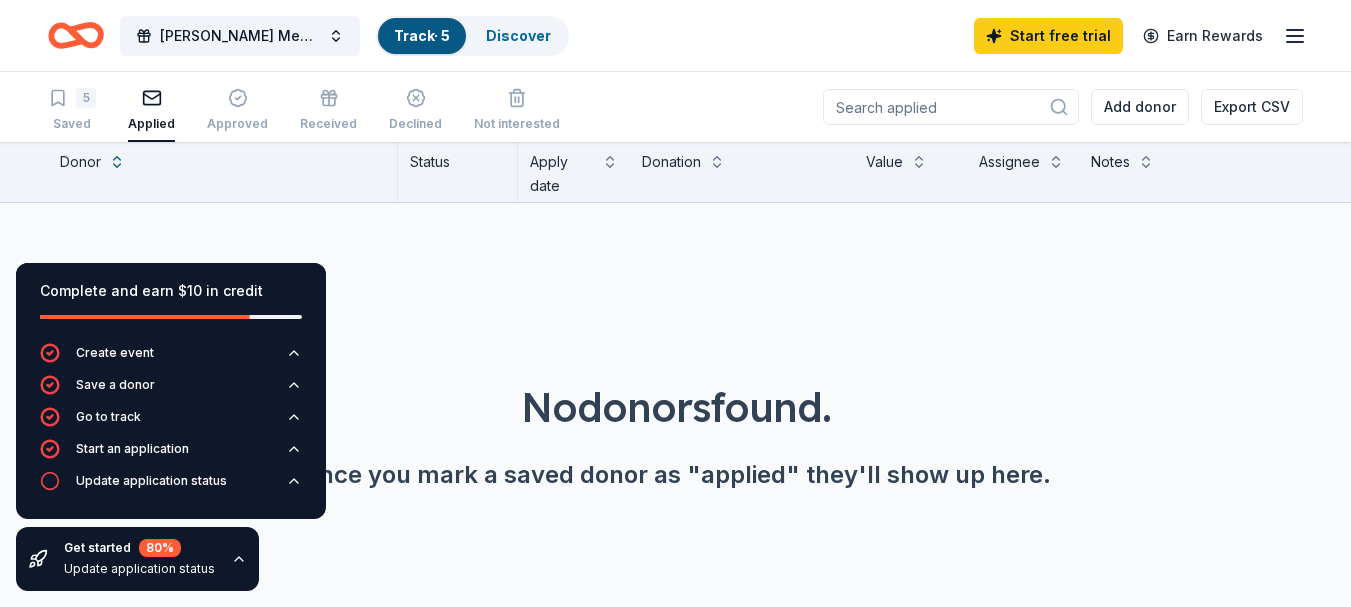 scroll, scrollTop: 1, scrollLeft: 0, axis: vertical 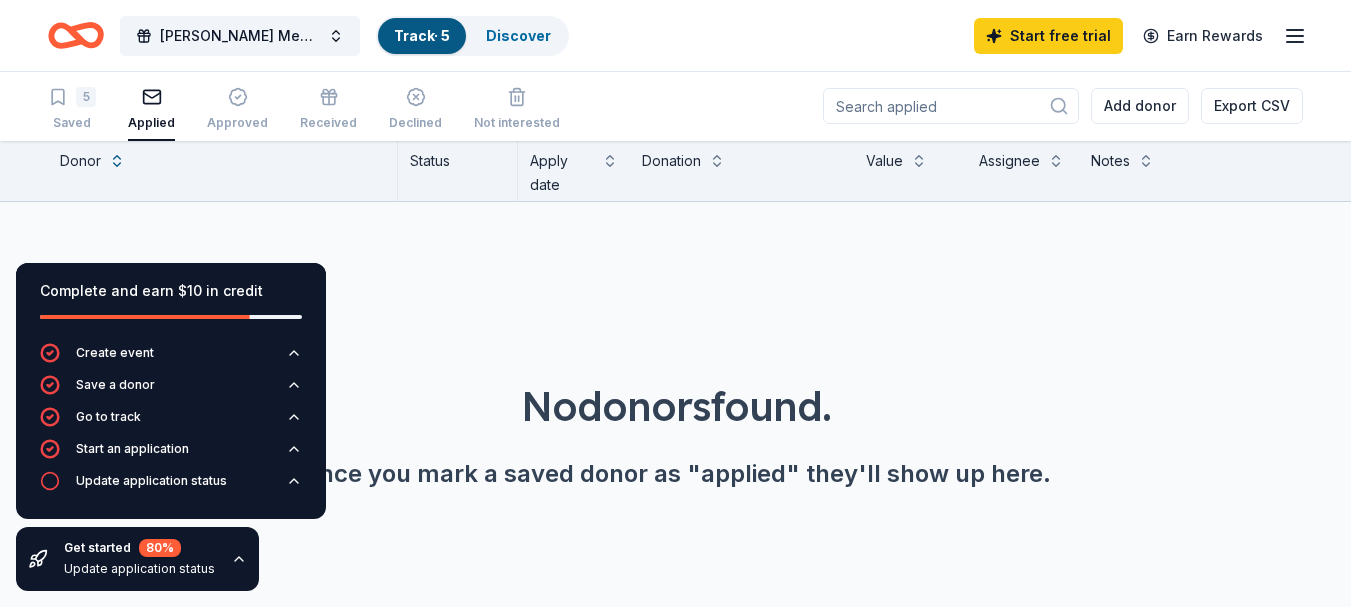 click on "Track  · 5" at bounding box center (422, 35) 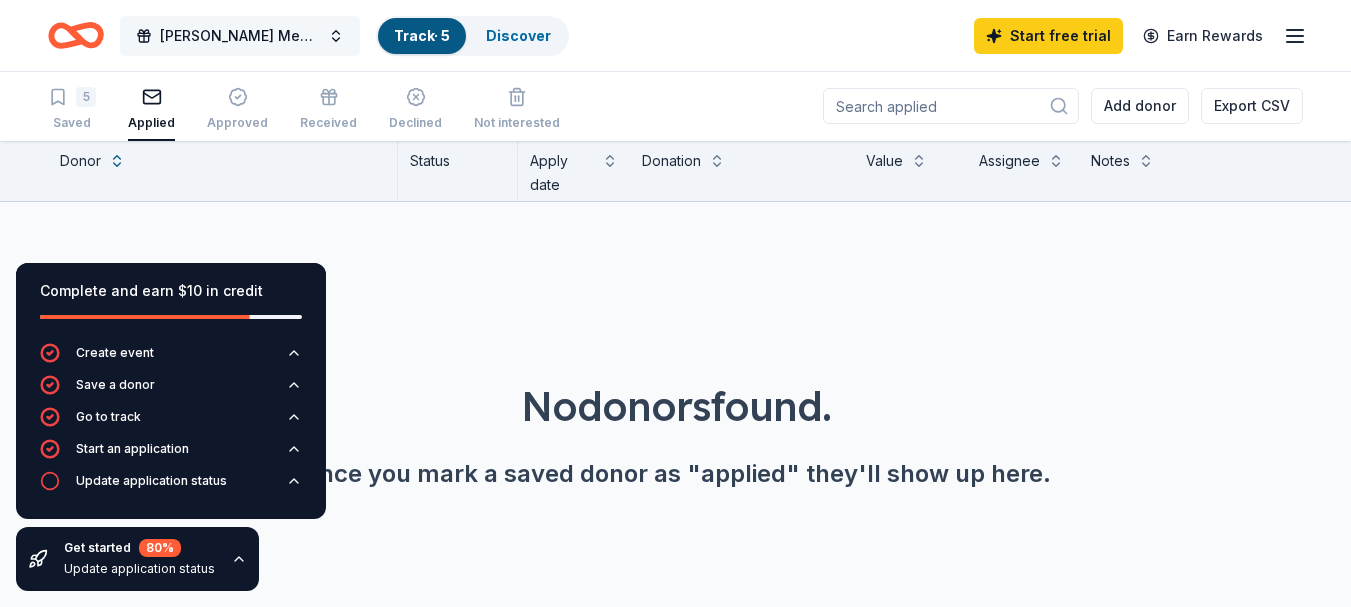 click on "[PERSON_NAME] Memorial Monthly Food and Clothing Distribution" at bounding box center [240, 36] 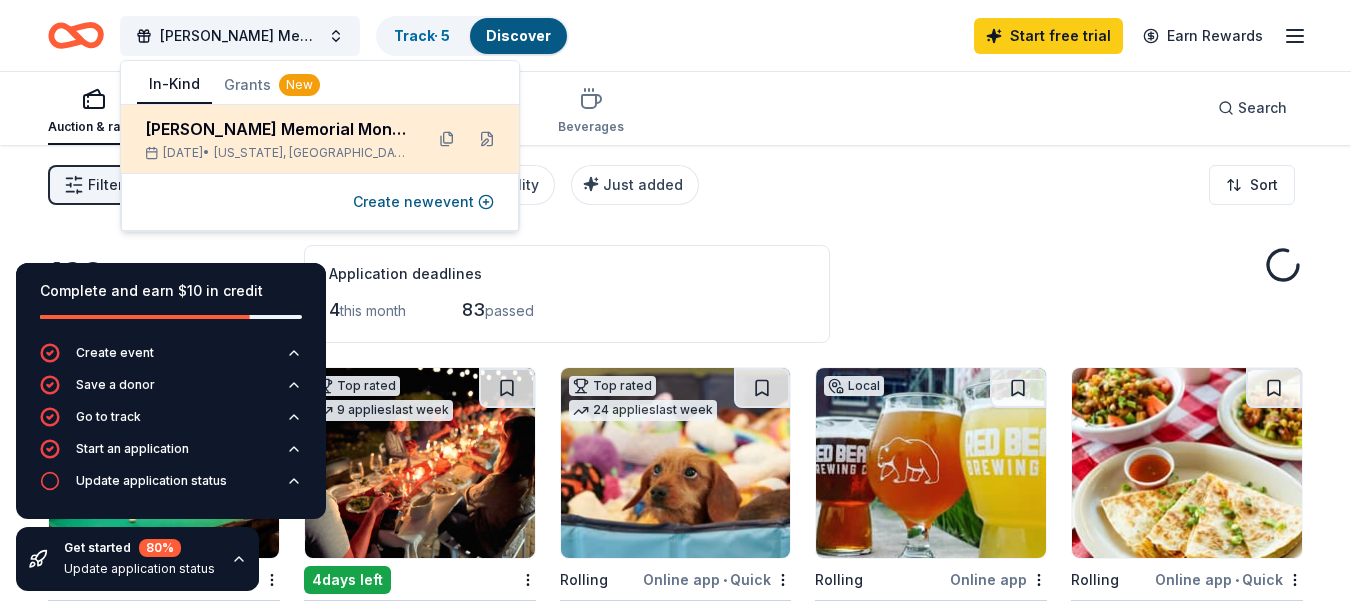 scroll, scrollTop: 0, scrollLeft: 0, axis: both 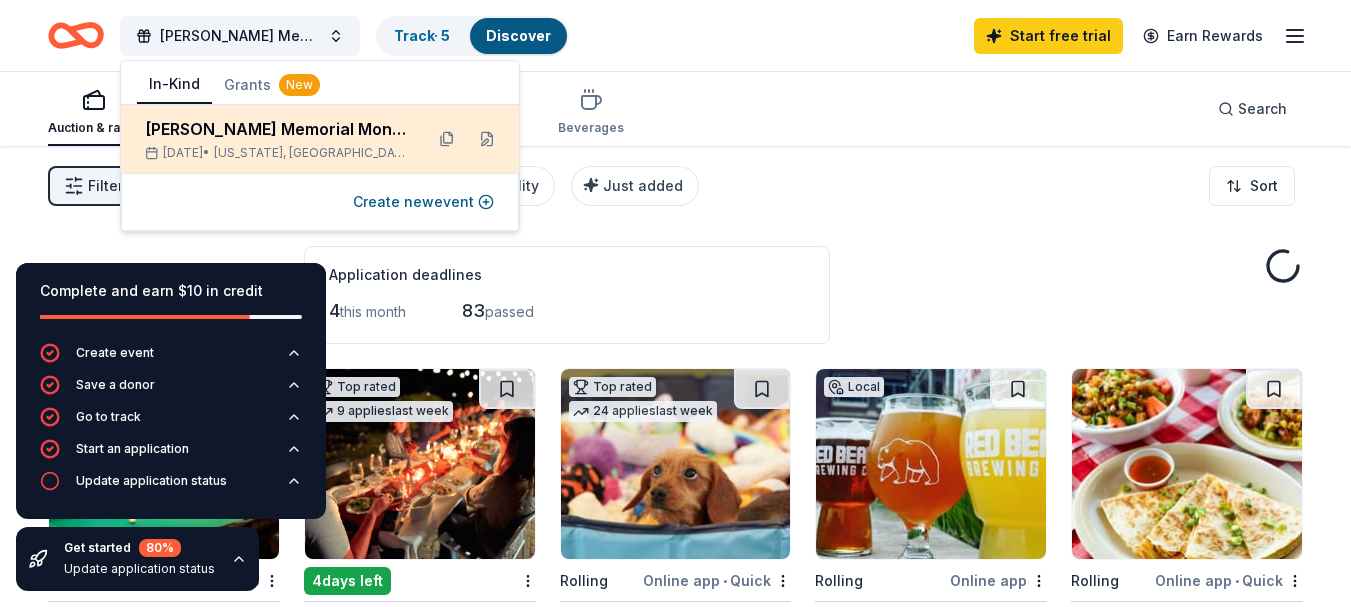 click on "Jones Memorial Monthly Food and Clothing Distribution Jul 25, 2025  •  Washington, DC" at bounding box center (276, 139) 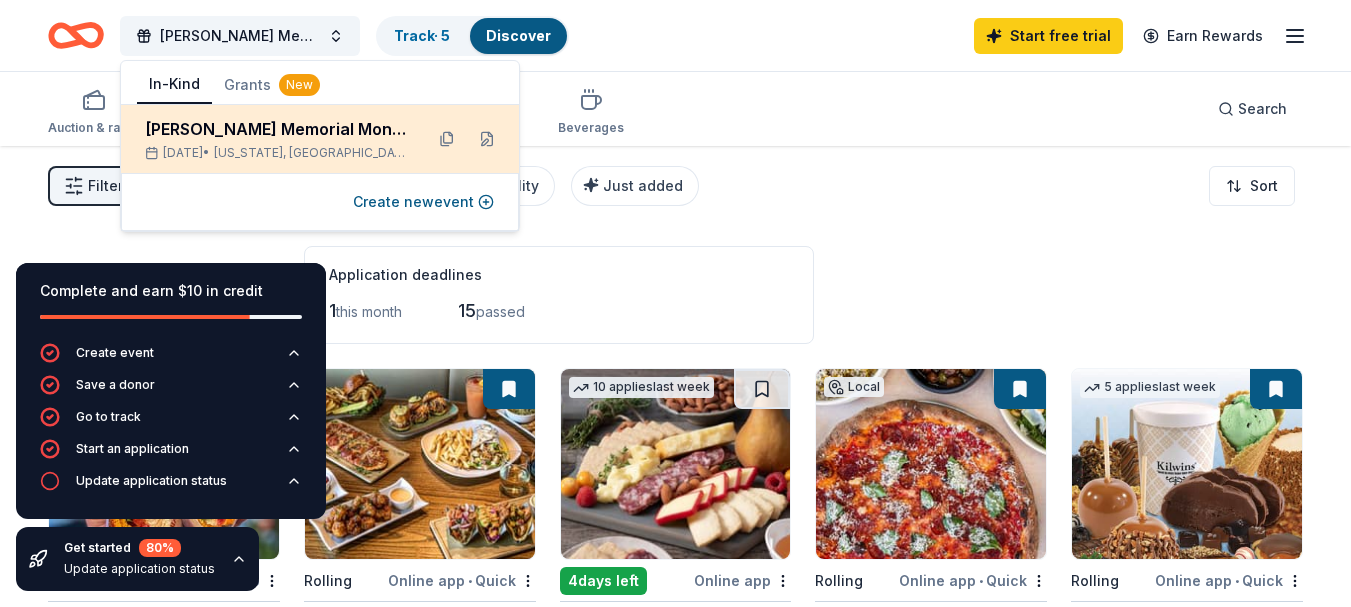 click on "[PERSON_NAME] Memorial Monthly Food and Clothing Distribution" at bounding box center (276, 129) 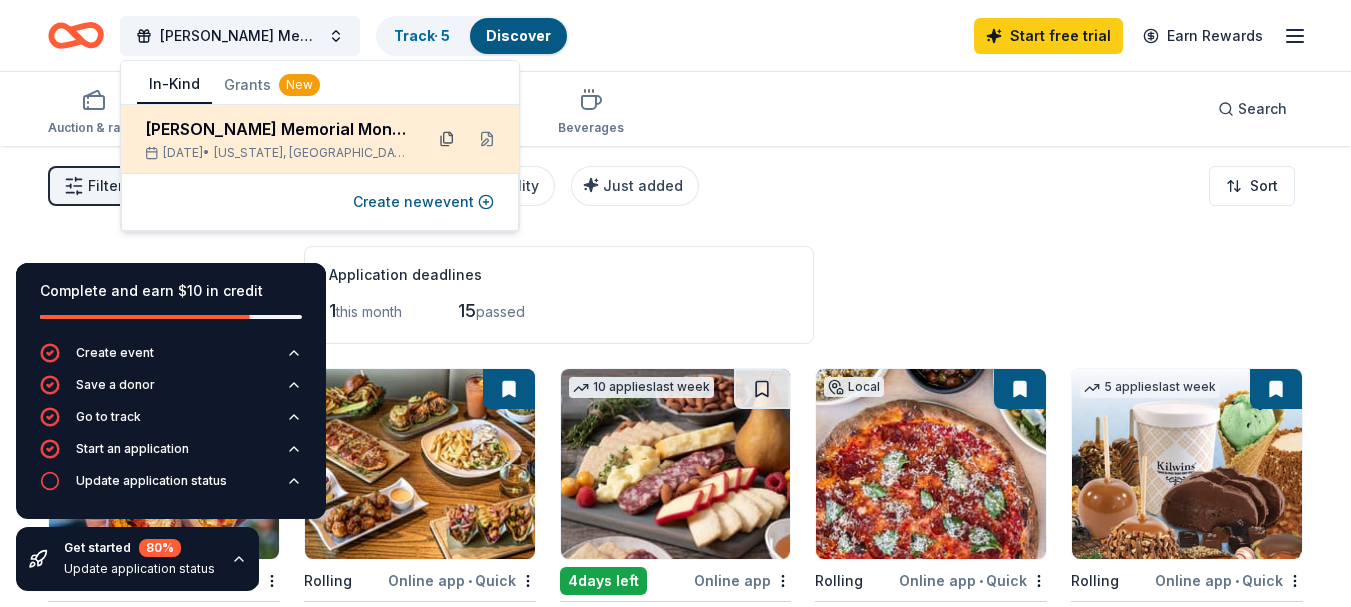 click at bounding box center [447, 139] 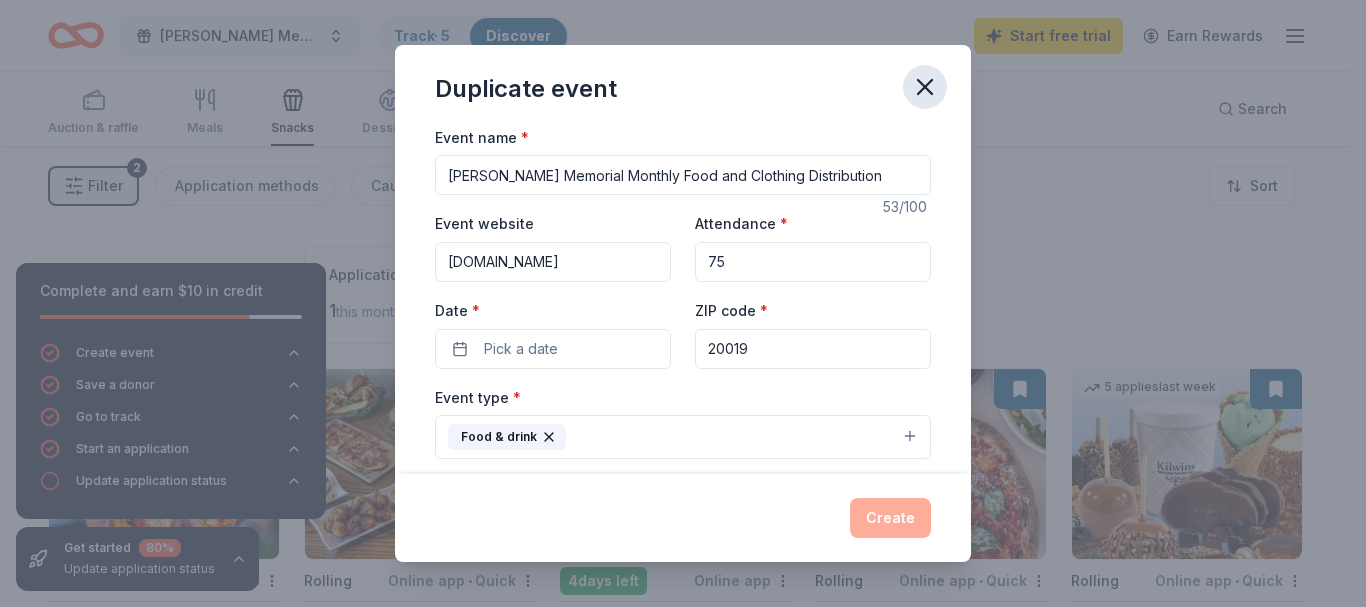click 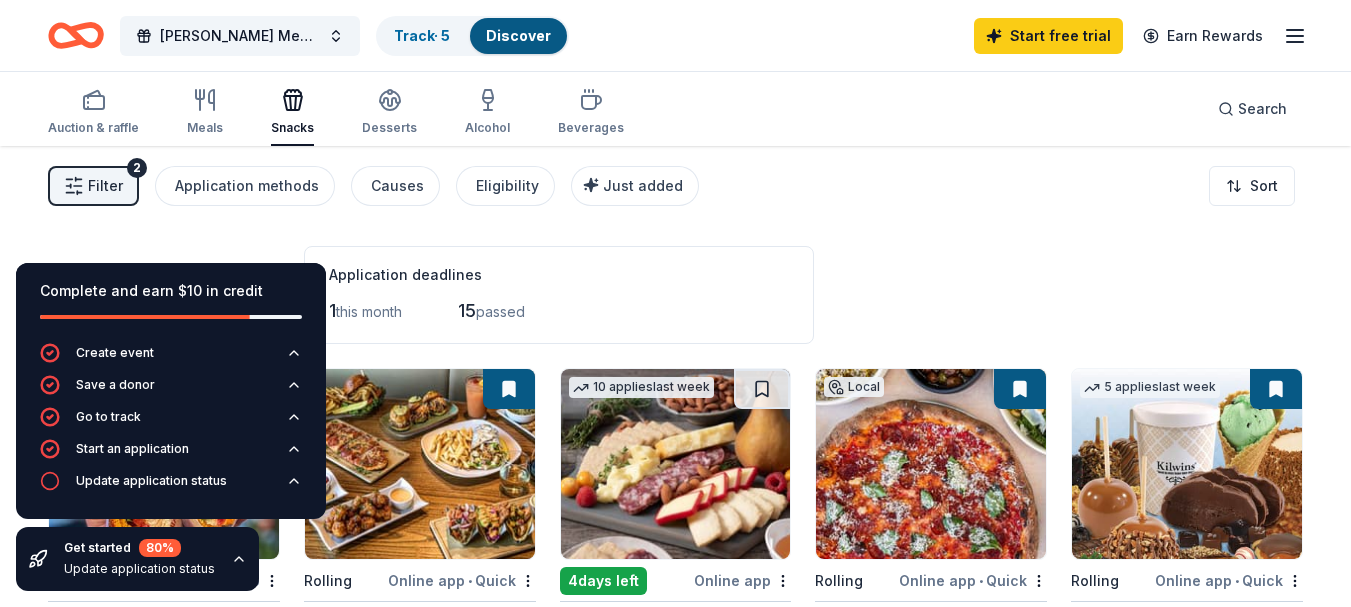 click on "2" at bounding box center [137, 168] 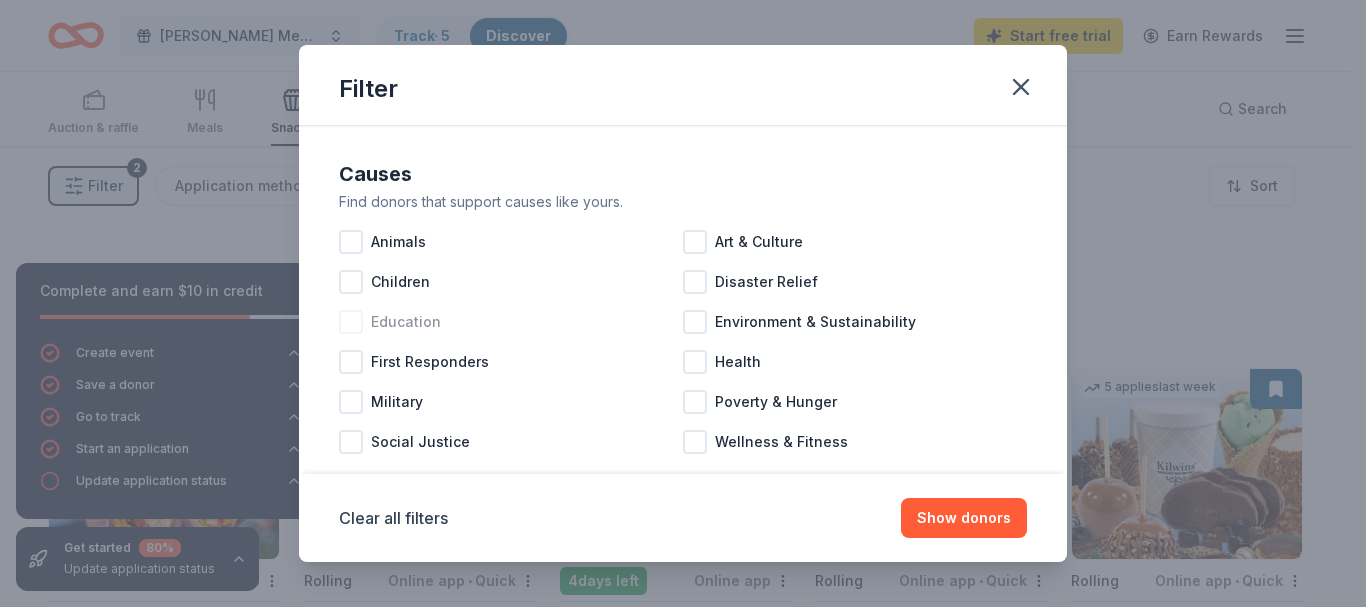 click at bounding box center [351, 322] 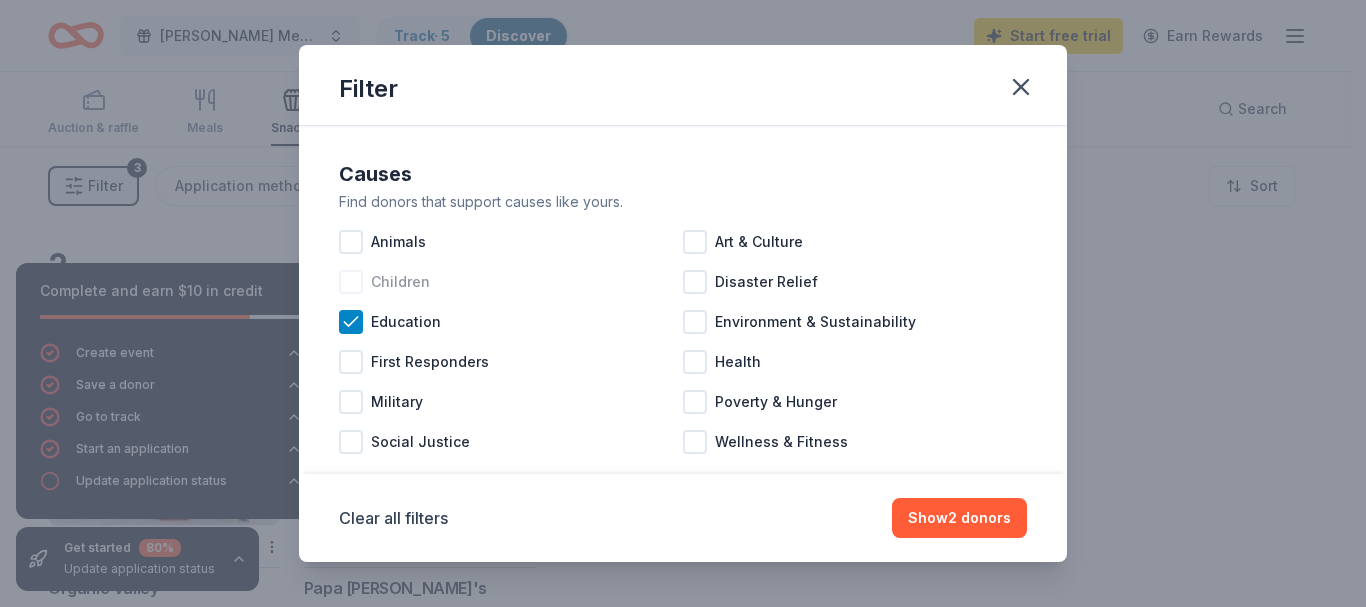 click at bounding box center (351, 282) 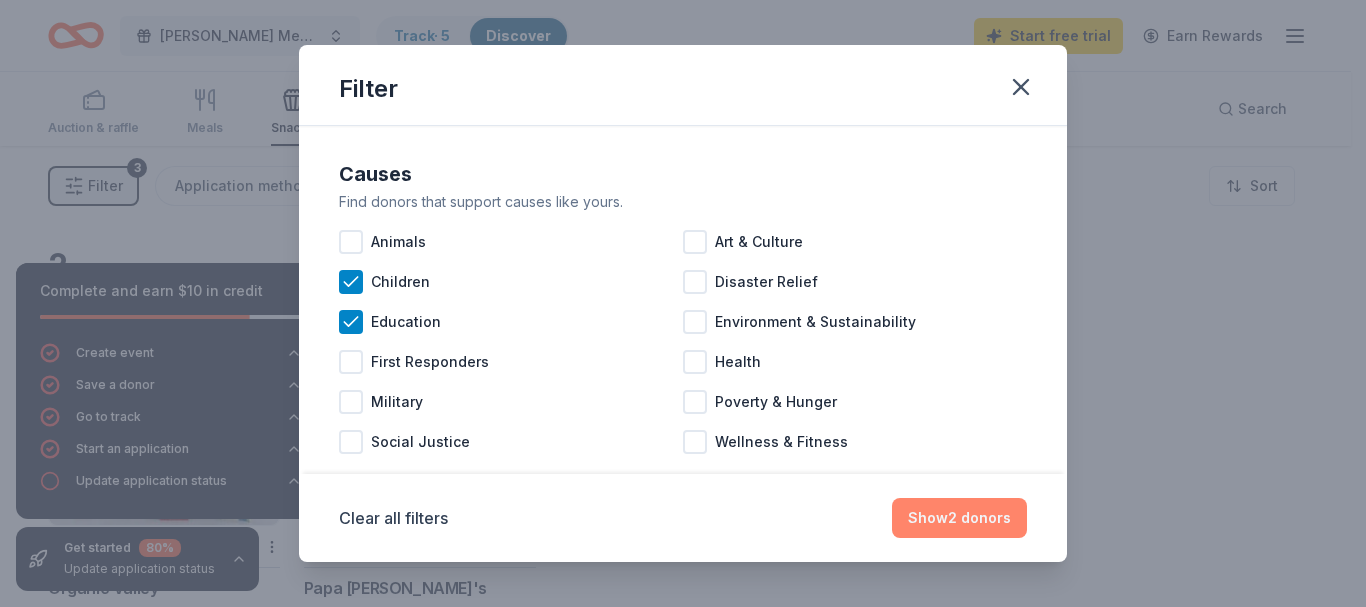 click on "Show  2   donors" at bounding box center [959, 518] 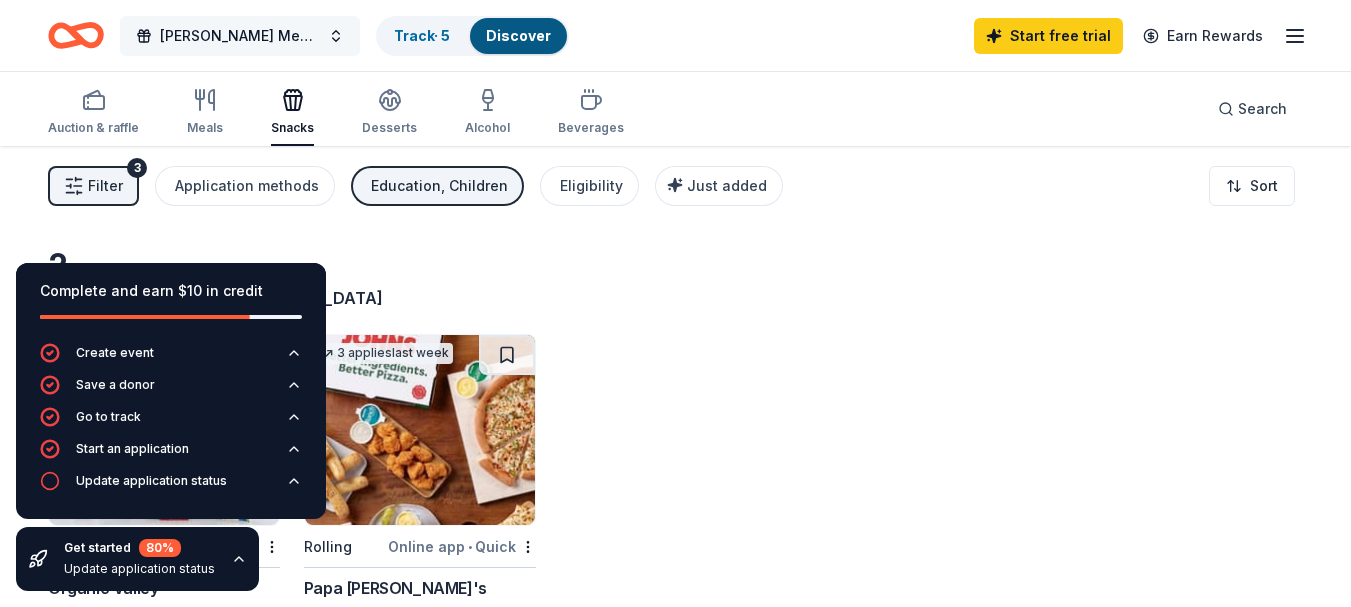 click on "[PERSON_NAME] Memorial Monthly Food and Clothing Distribution" at bounding box center (240, 36) 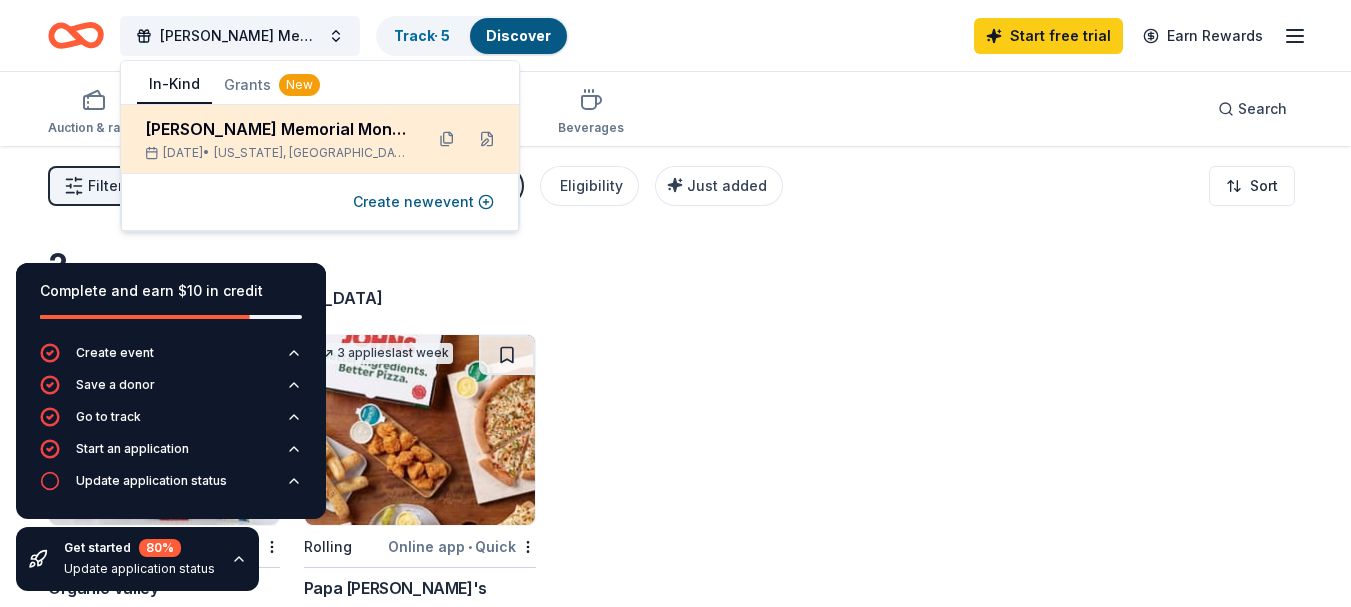 click on "[PERSON_NAME] Memorial Monthly Food and Clothing Distribution" at bounding box center [276, 129] 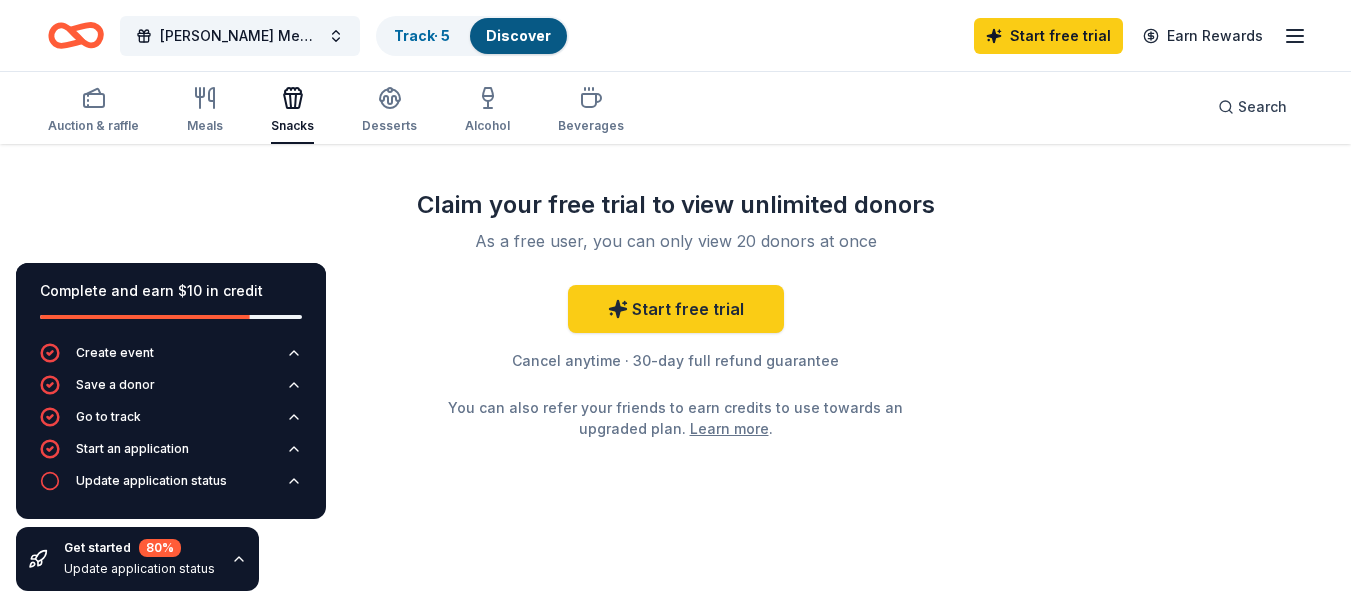 scroll, scrollTop: 0, scrollLeft: 0, axis: both 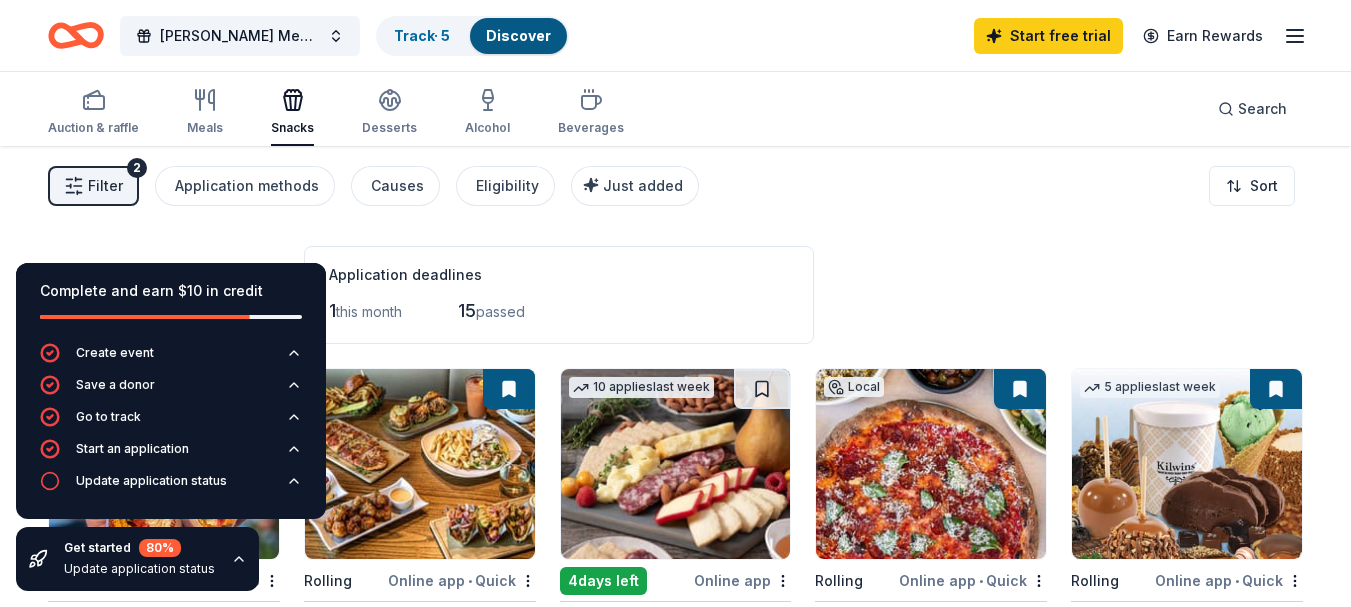 click 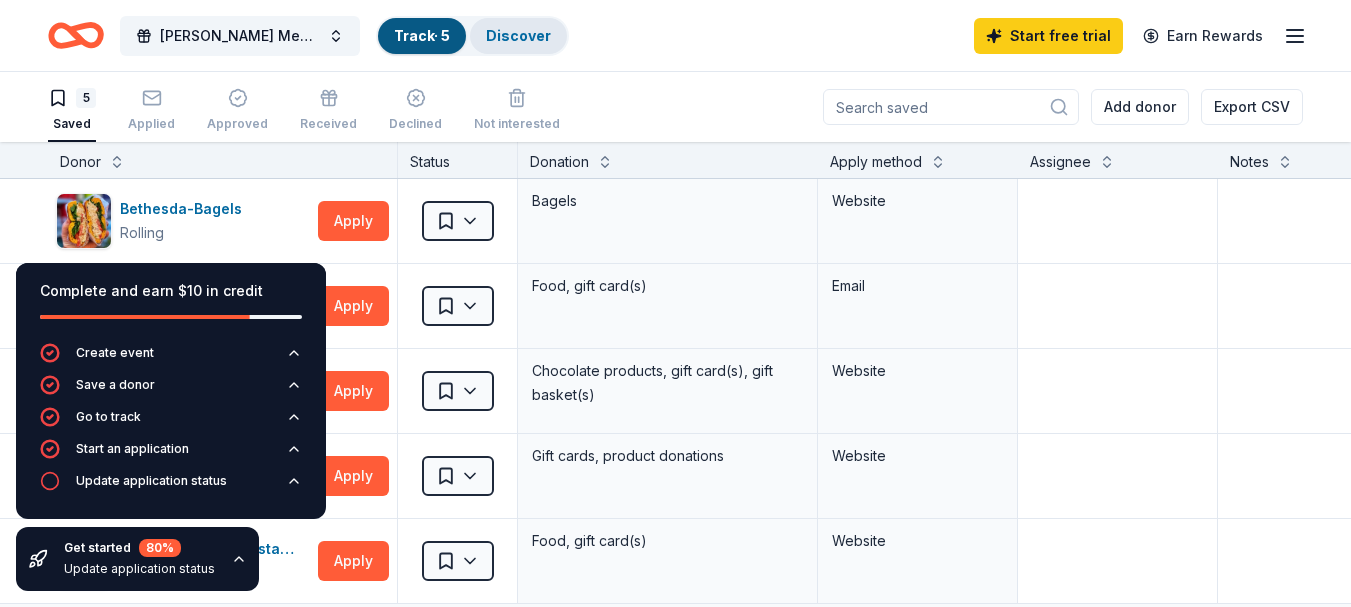 scroll, scrollTop: 1, scrollLeft: 0, axis: vertical 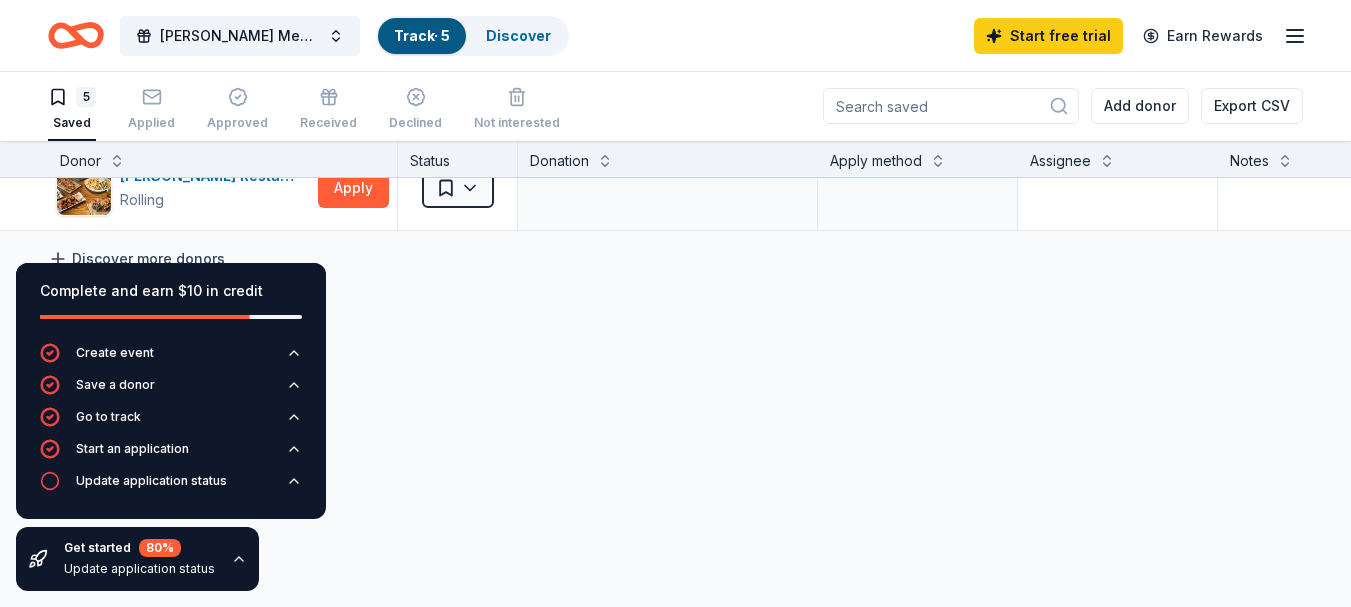 click on "Discover more donors" at bounding box center [136, 259] 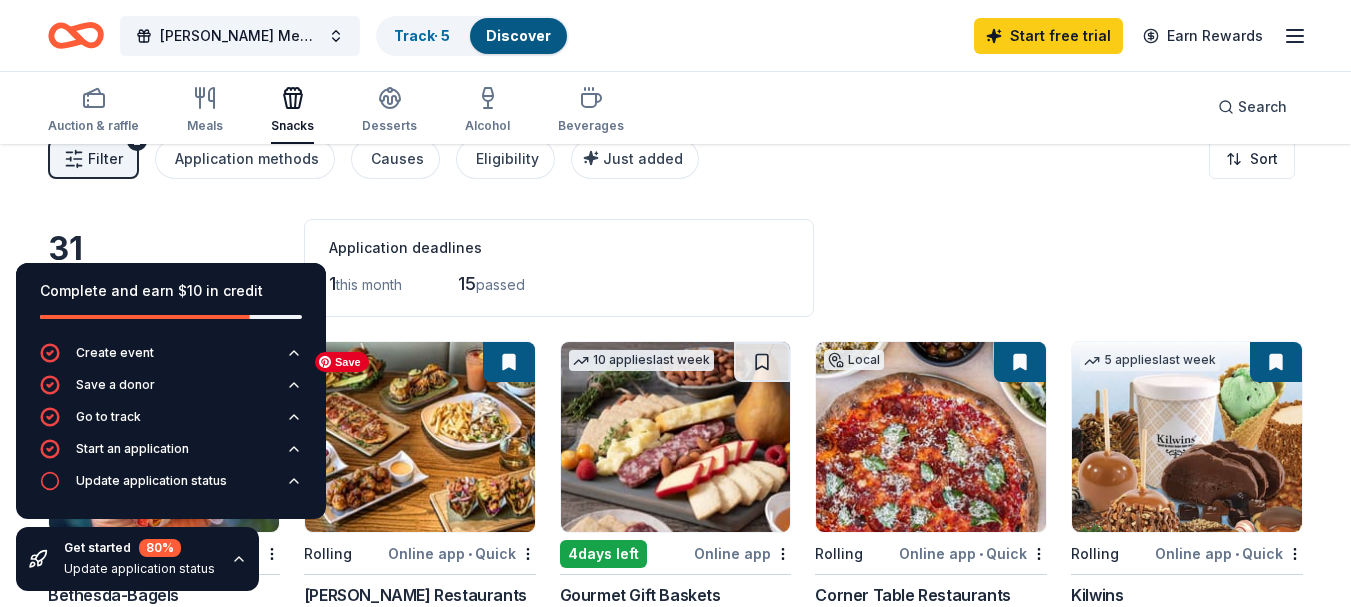 scroll, scrollTop: 0, scrollLeft: 0, axis: both 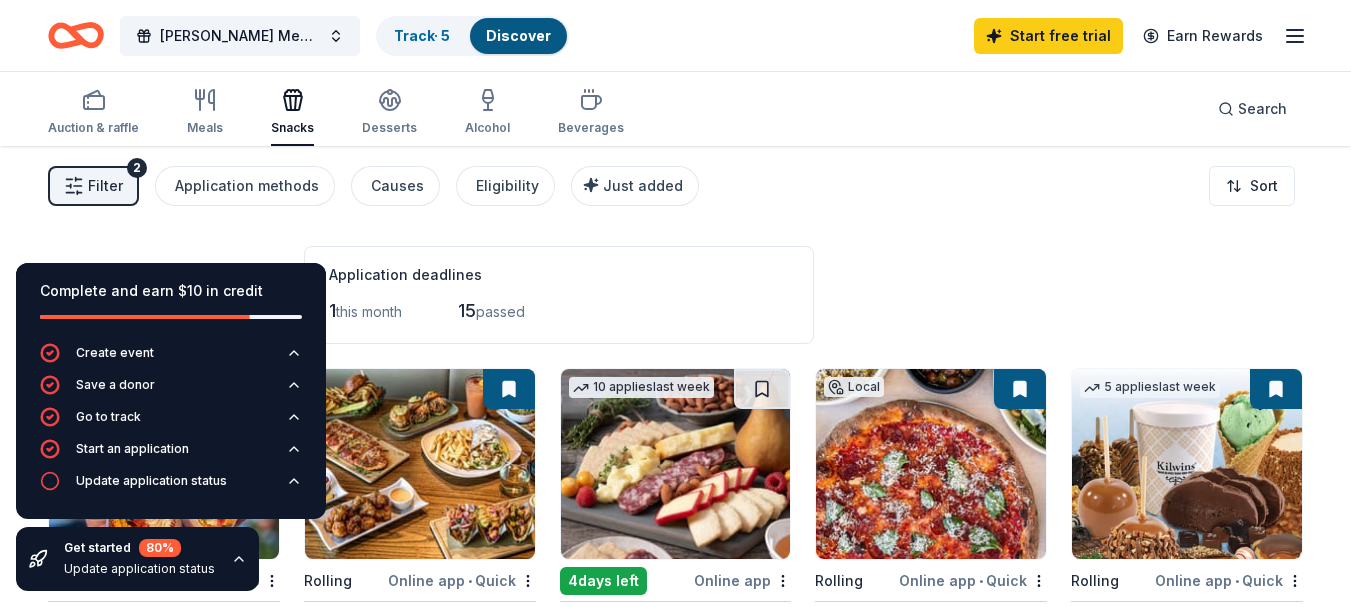 click 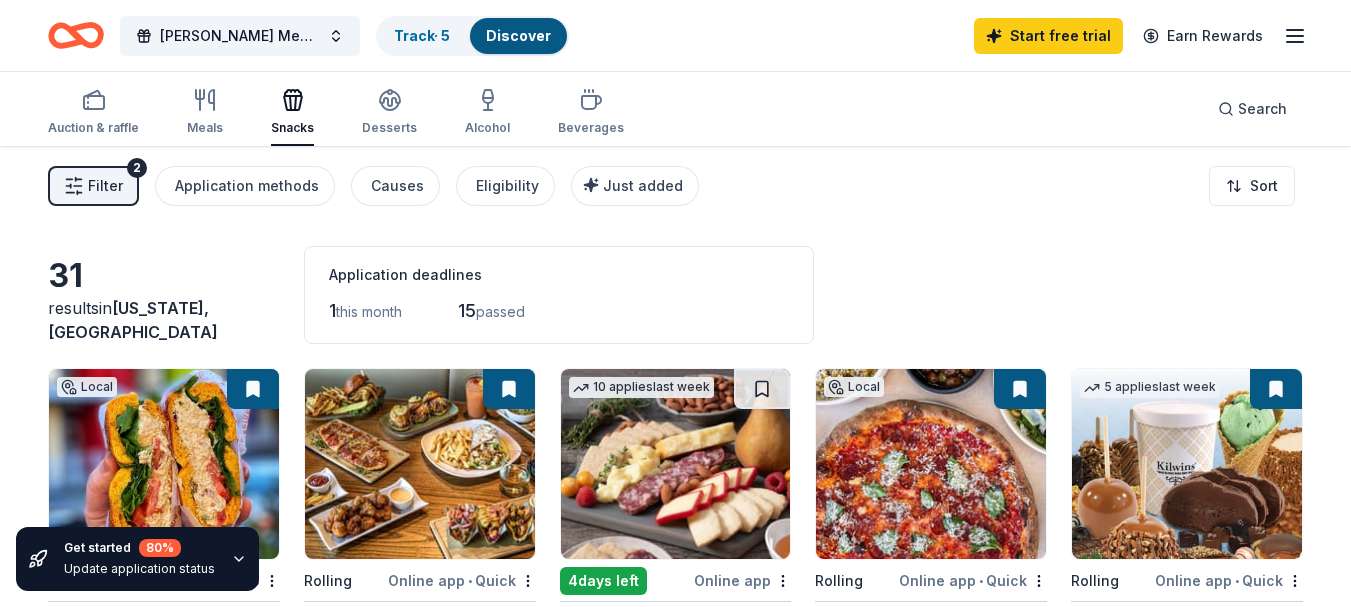 click on "80 %" at bounding box center [160, 548] 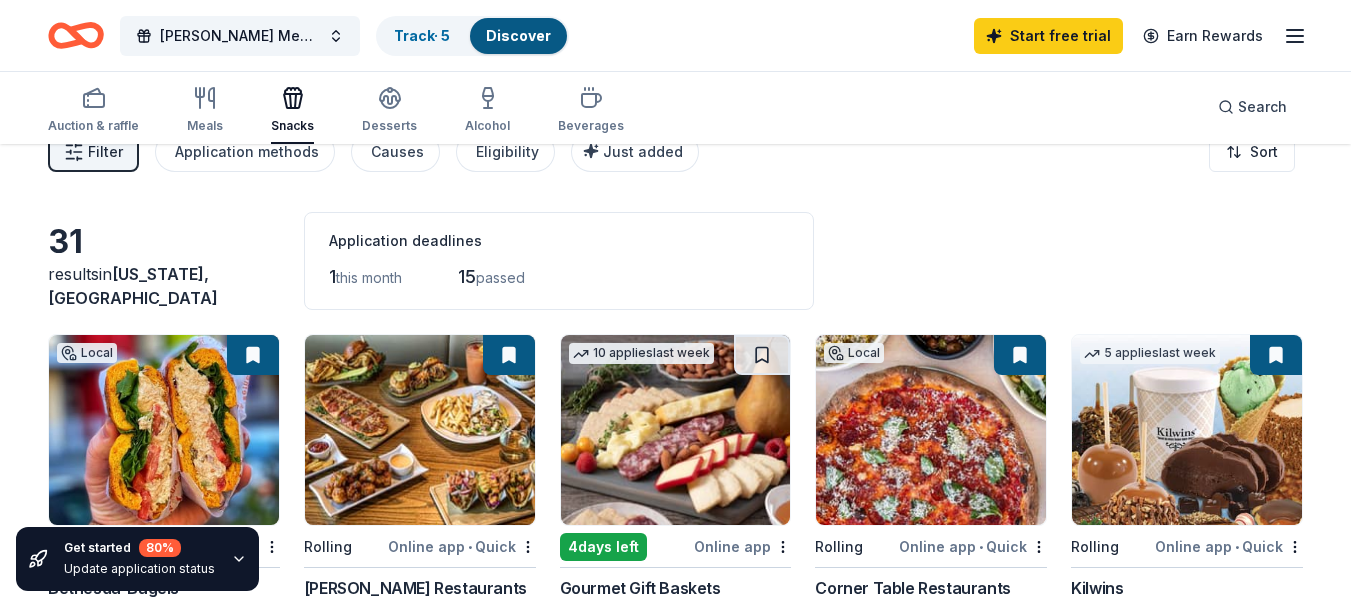 scroll, scrollTop: 0, scrollLeft: 0, axis: both 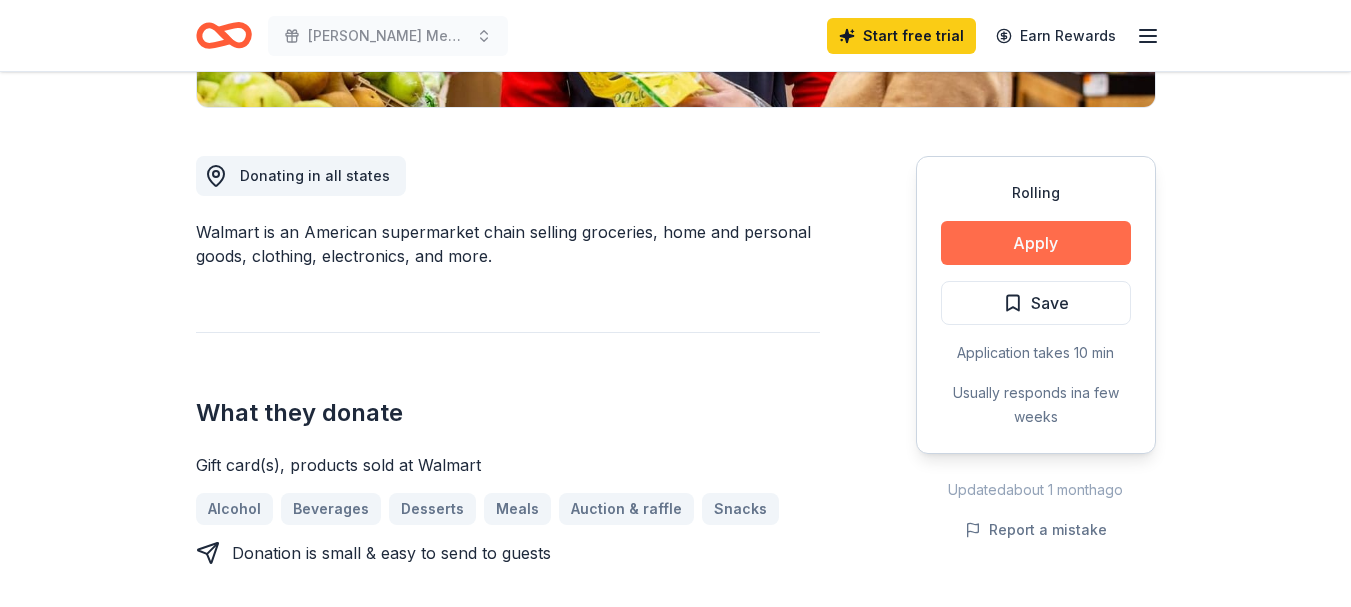 click on "Apply" at bounding box center [1036, 243] 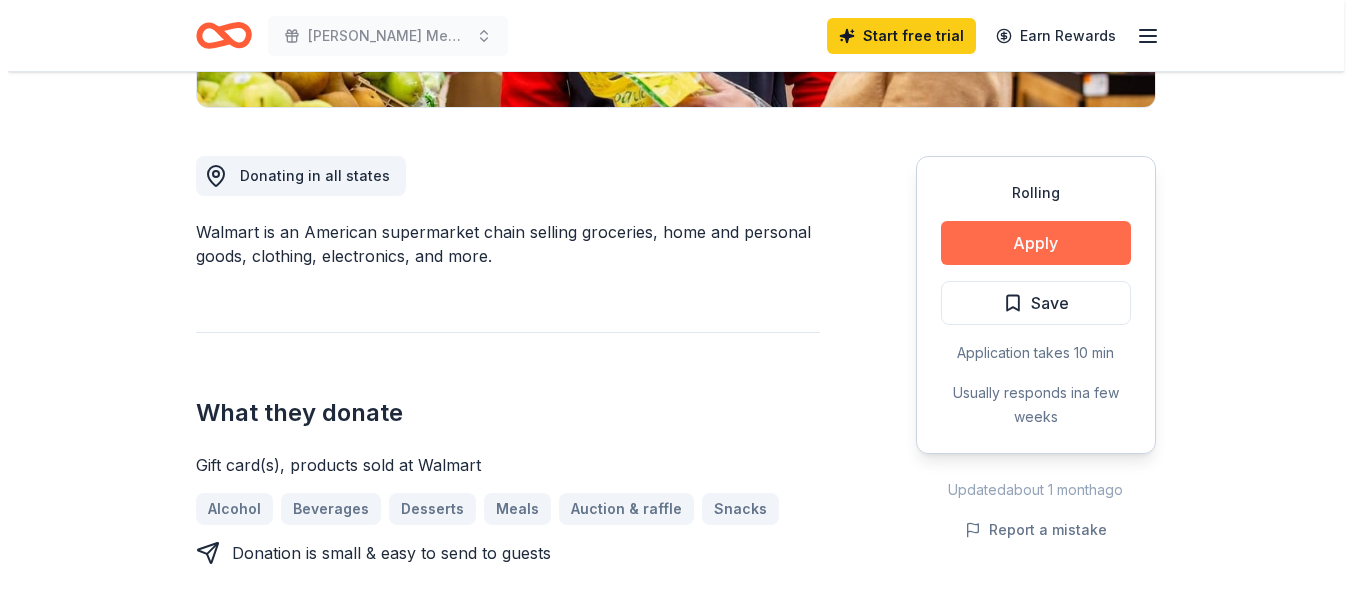 scroll, scrollTop: 500, scrollLeft: 0, axis: vertical 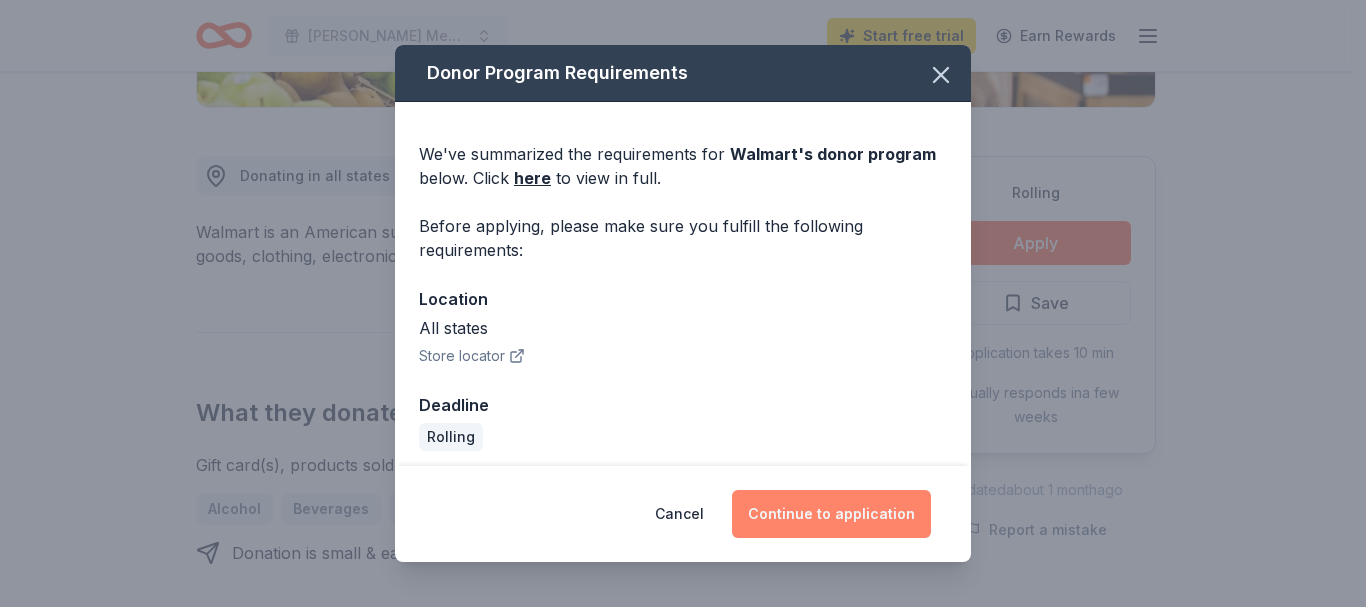 click on "Continue to application" at bounding box center [831, 514] 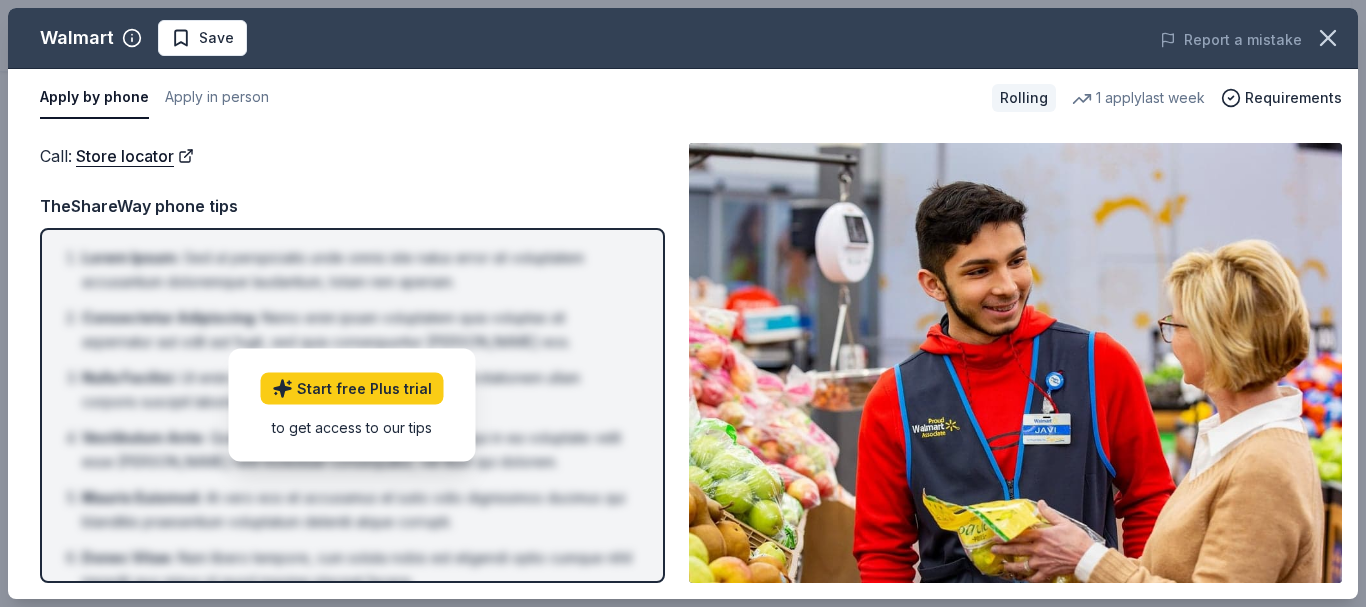 click on "Apply by phone" at bounding box center (94, 98) 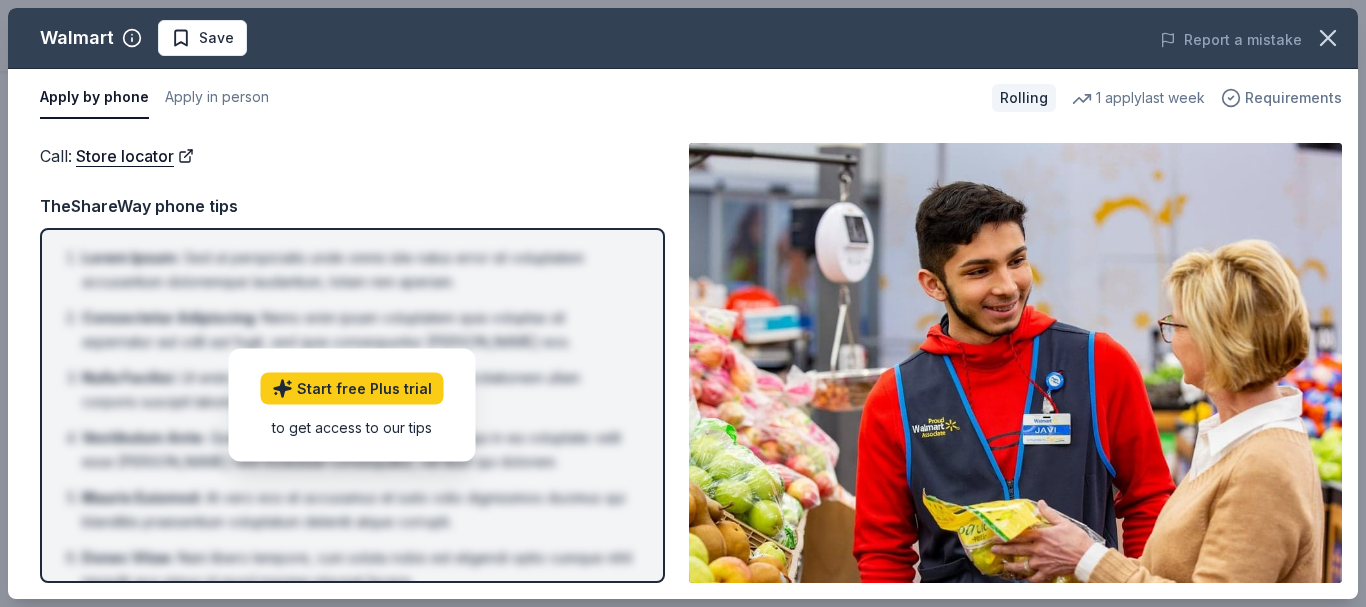 click on "Requirements" at bounding box center (1293, 98) 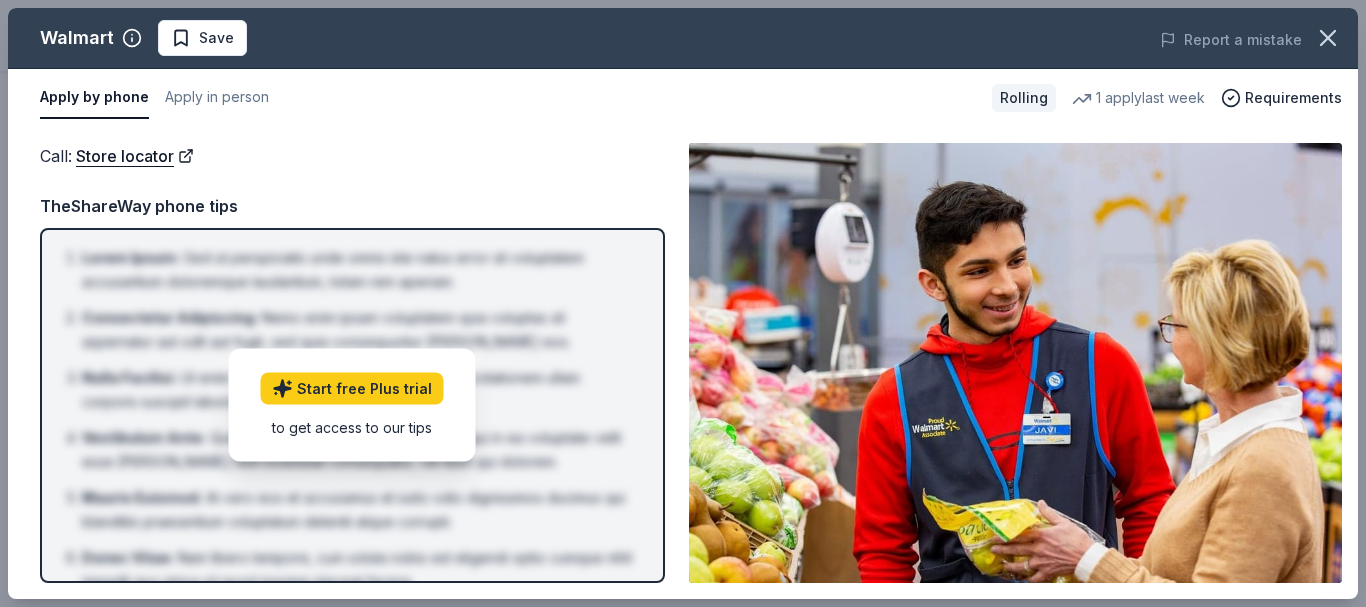 click on "Call : Store locator" at bounding box center [352, 156] 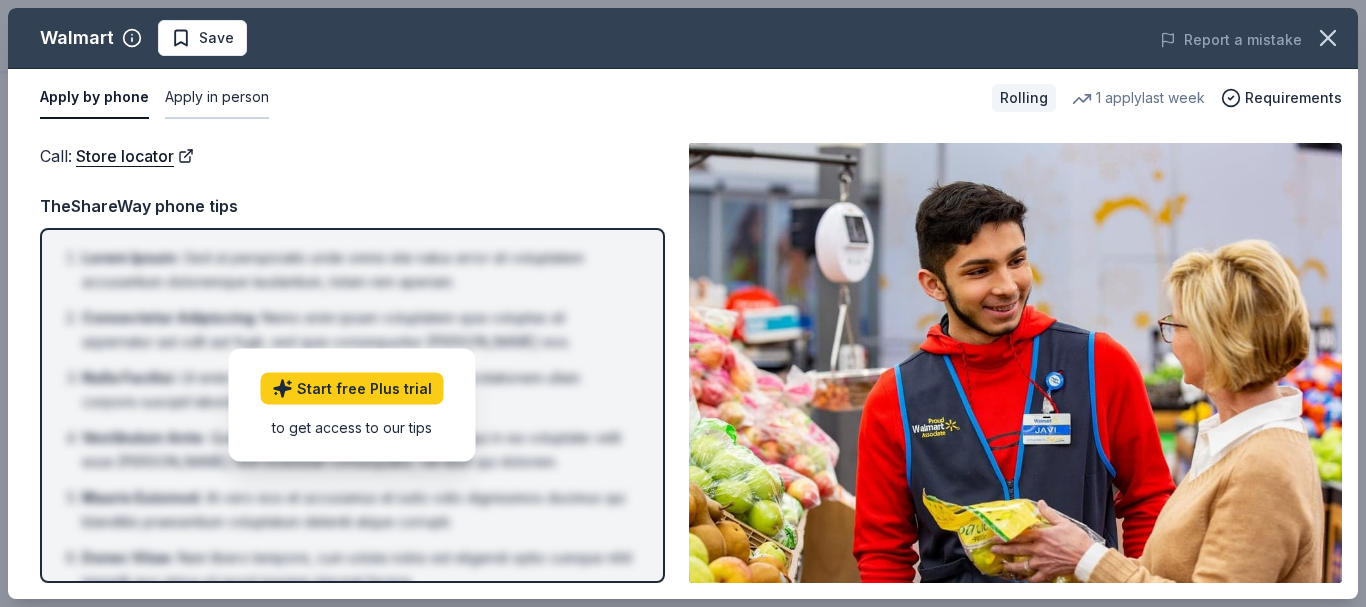 click on "Apply in person" at bounding box center [217, 98] 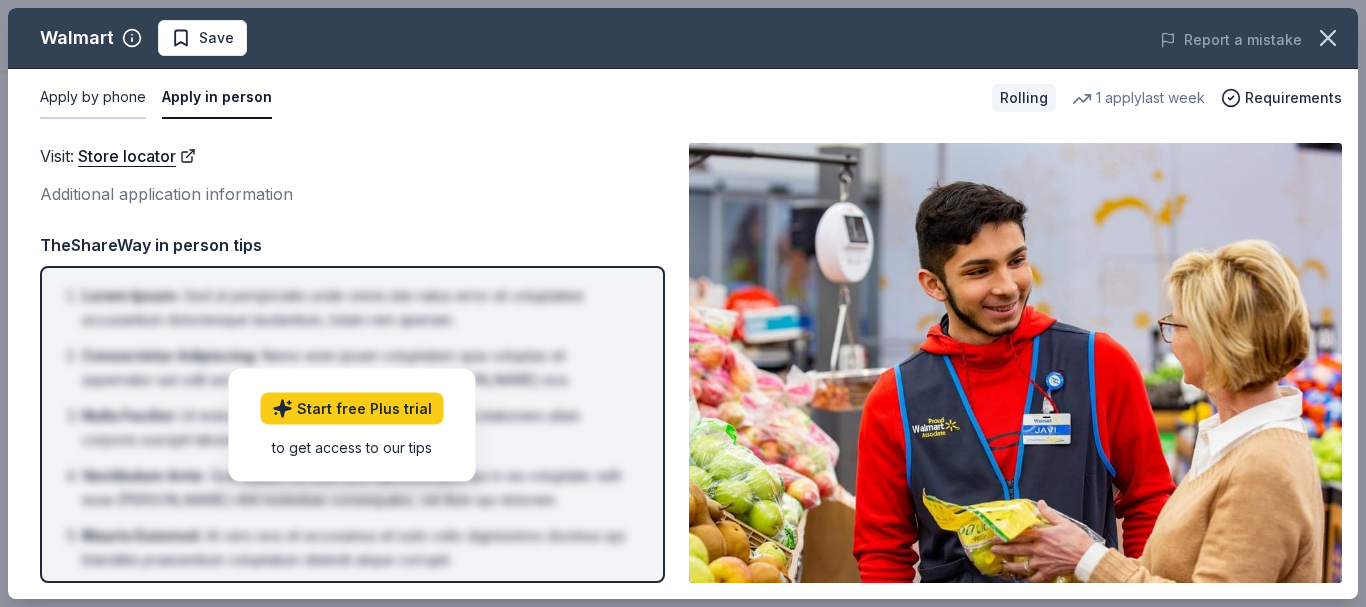 click on "Apply by phone" at bounding box center [93, 98] 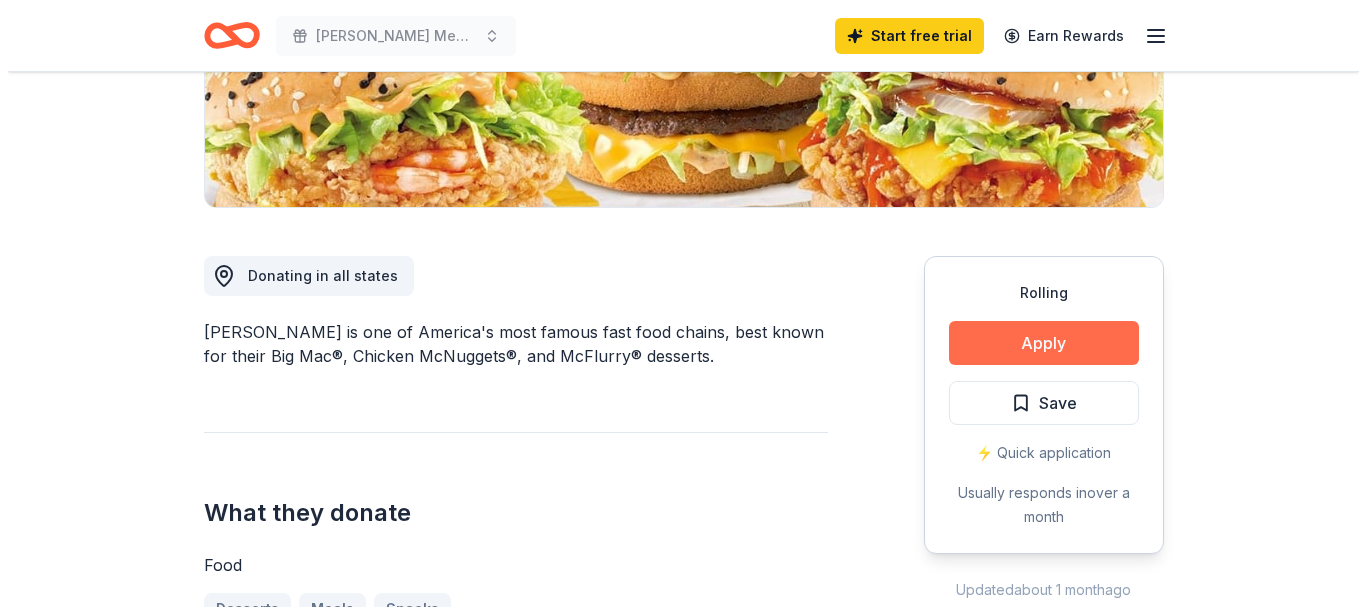 scroll, scrollTop: 400, scrollLeft: 0, axis: vertical 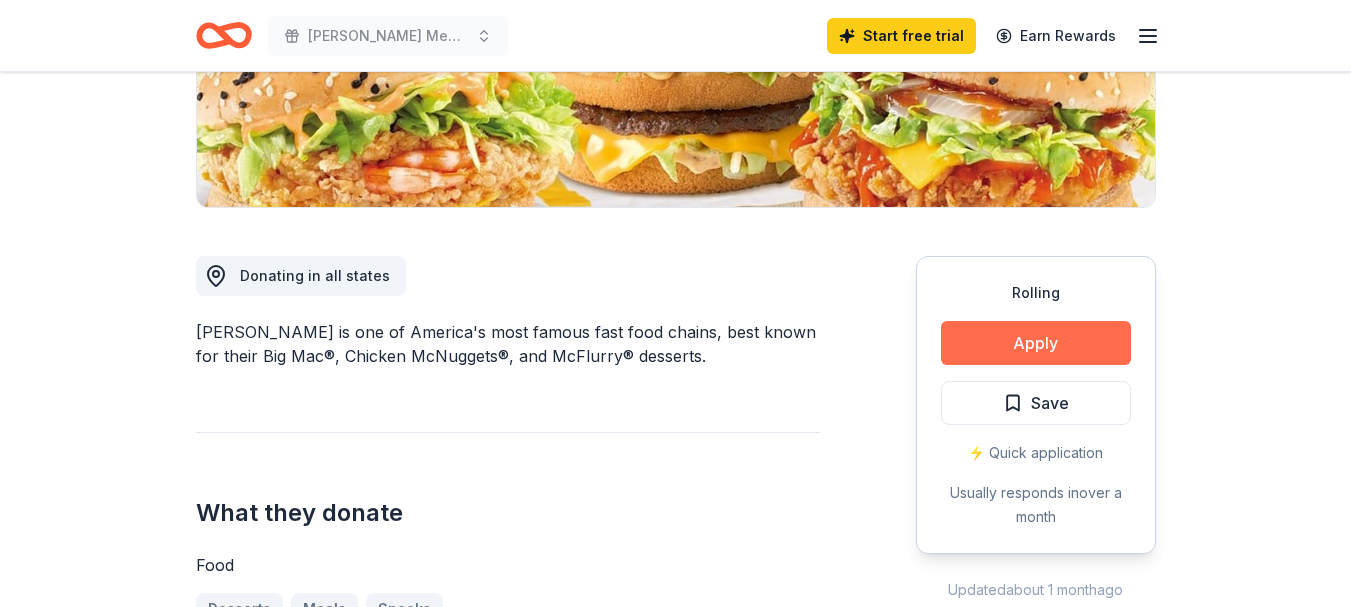 click on "Apply" at bounding box center [1036, 343] 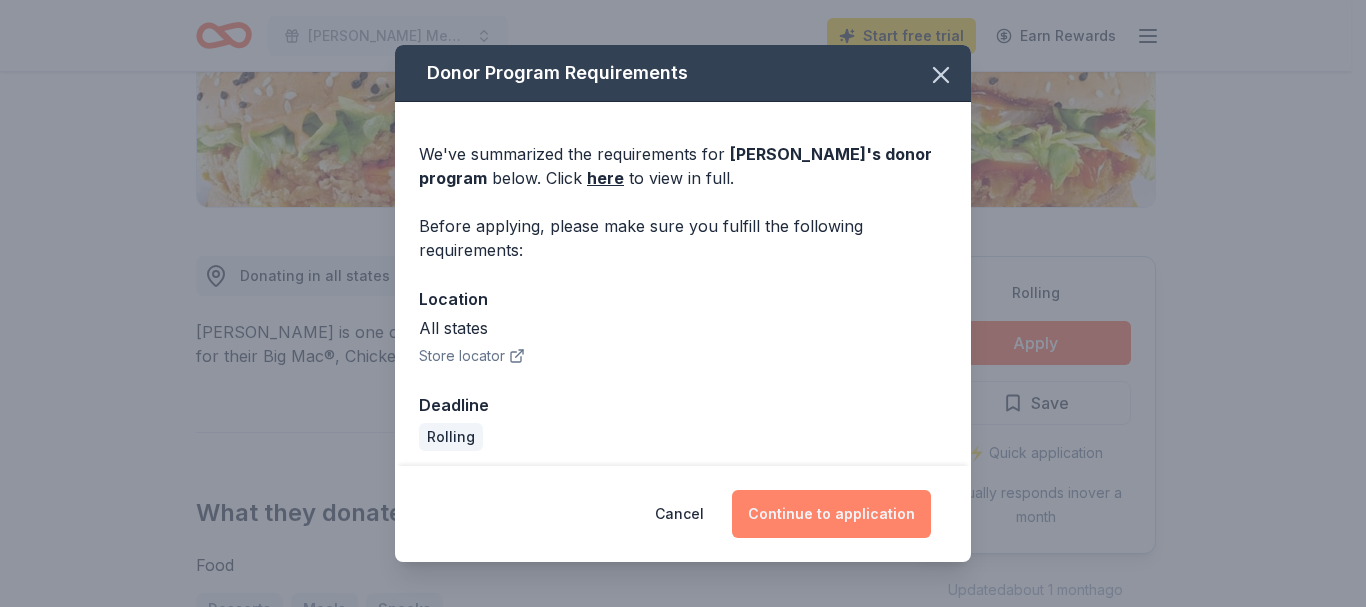 click on "Continue to application" at bounding box center (831, 514) 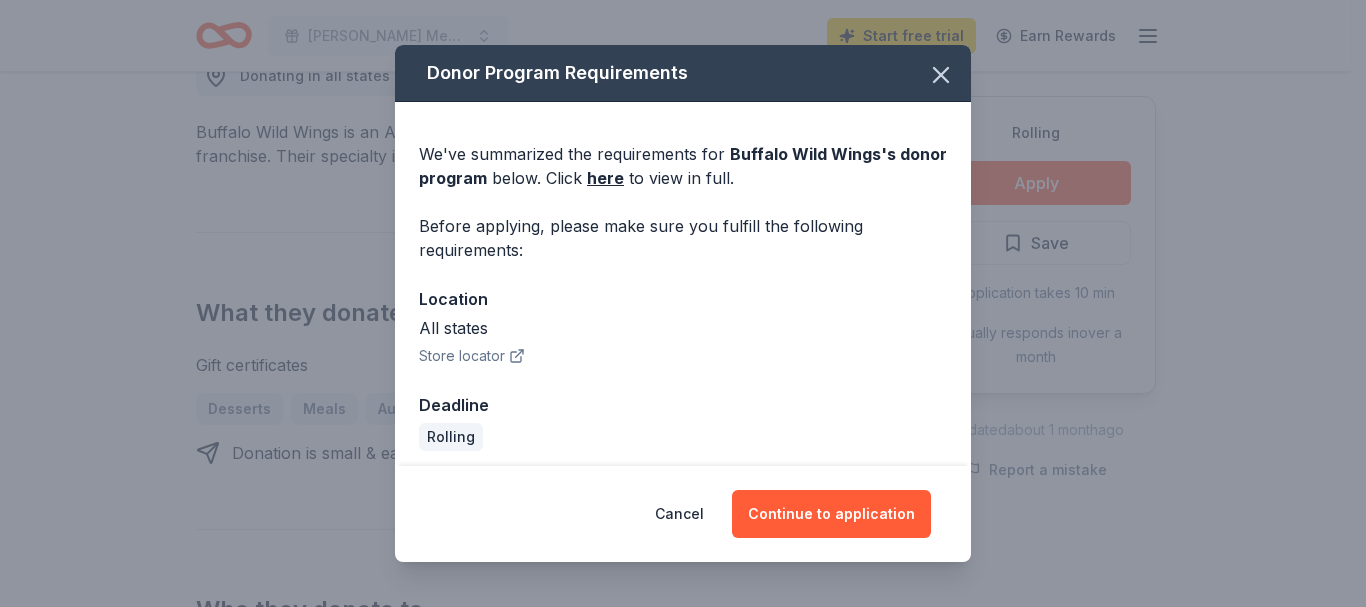 scroll, scrollTop: 600, scrollLeft: 0, axis: vertical 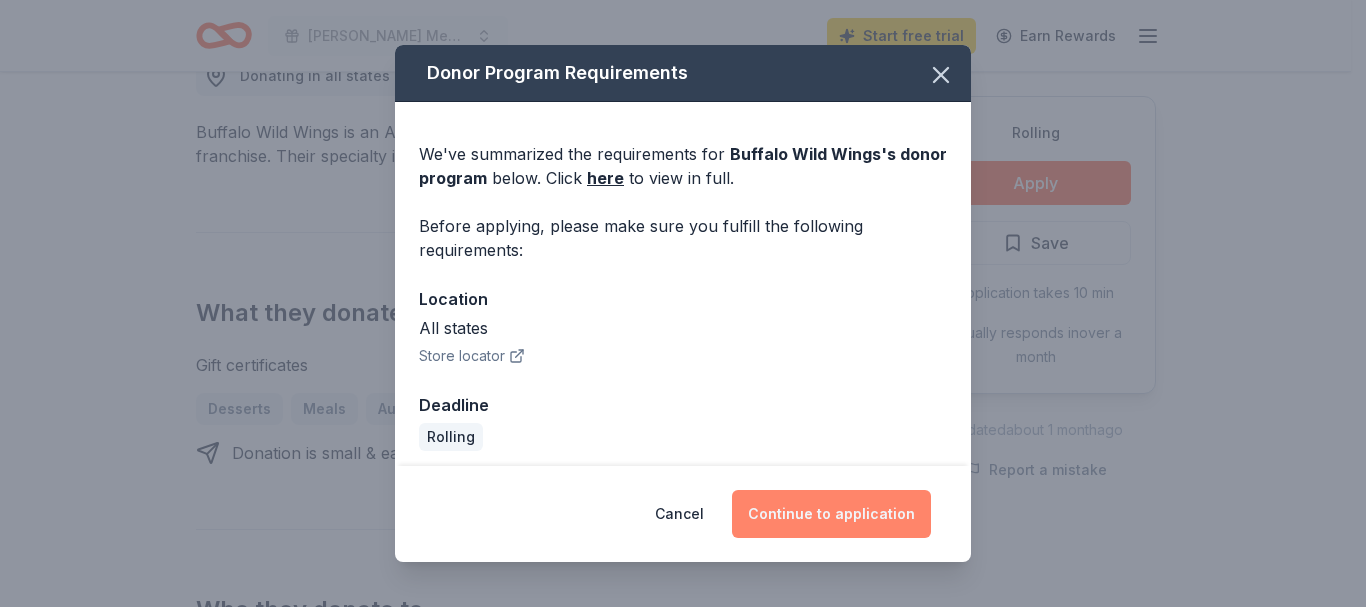 click on "Continue to application" at bounding box center (831, 514) 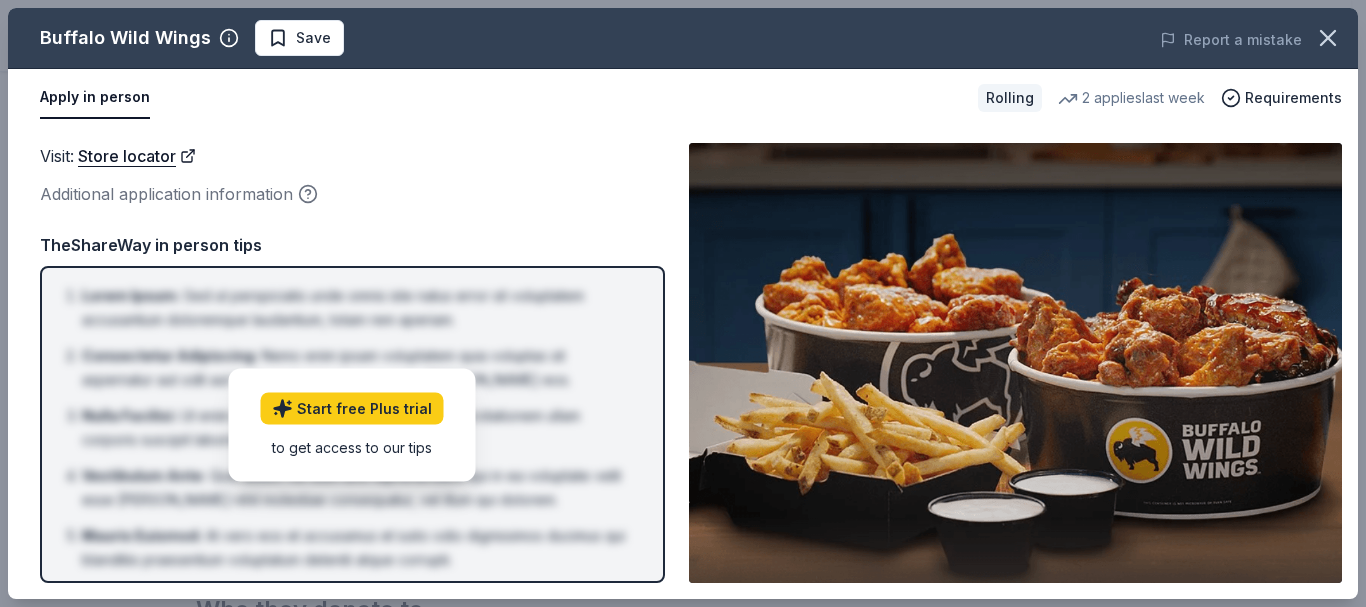 click on "Additional application information" at bounding box center (352, 194) 